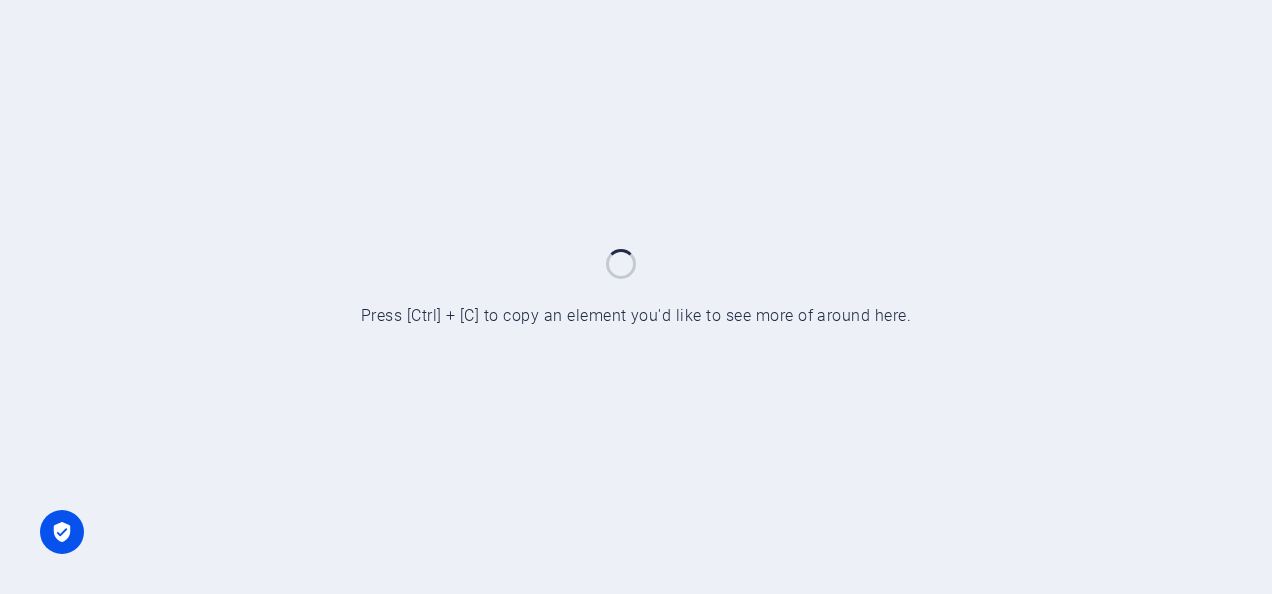 scroll, scrollTop: 0, scrollLeft: 0, axis: both 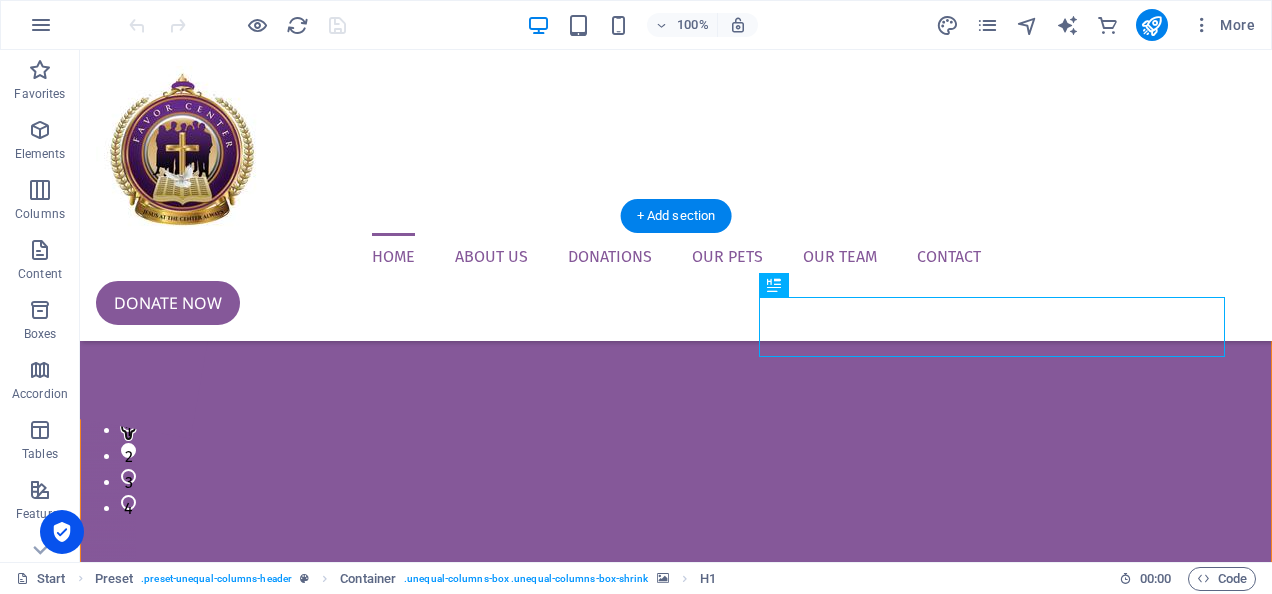 click on "1" at bounding box center (128, 424) 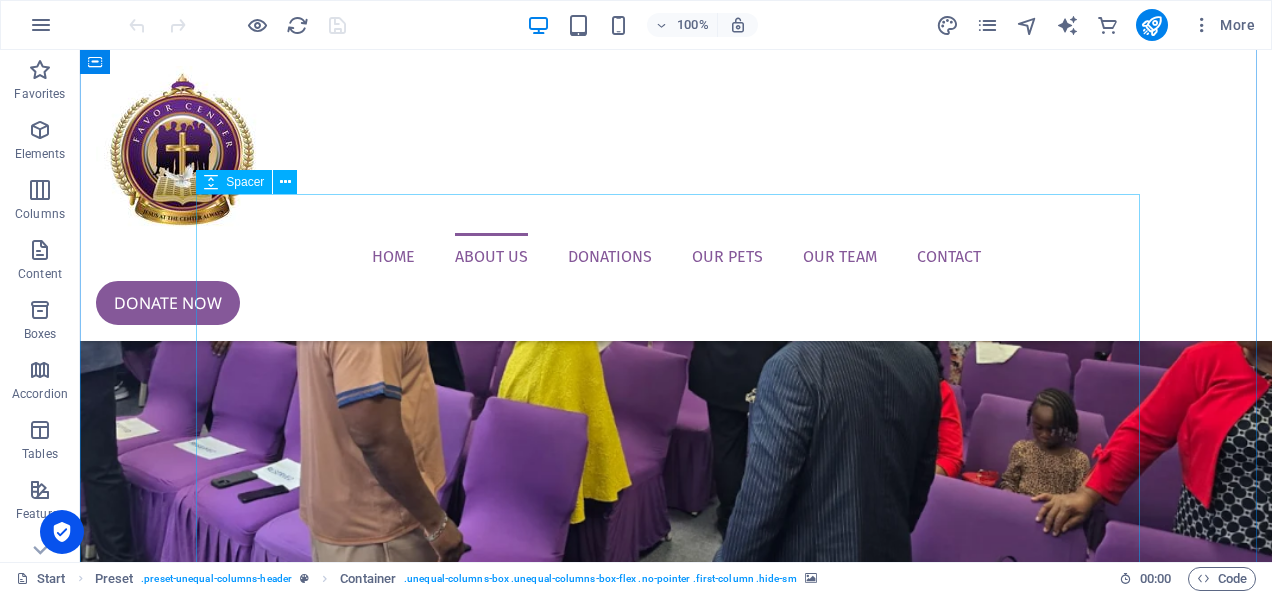 scroll, scrollTop: 1413, scrollLeft: 0, axis: vertical 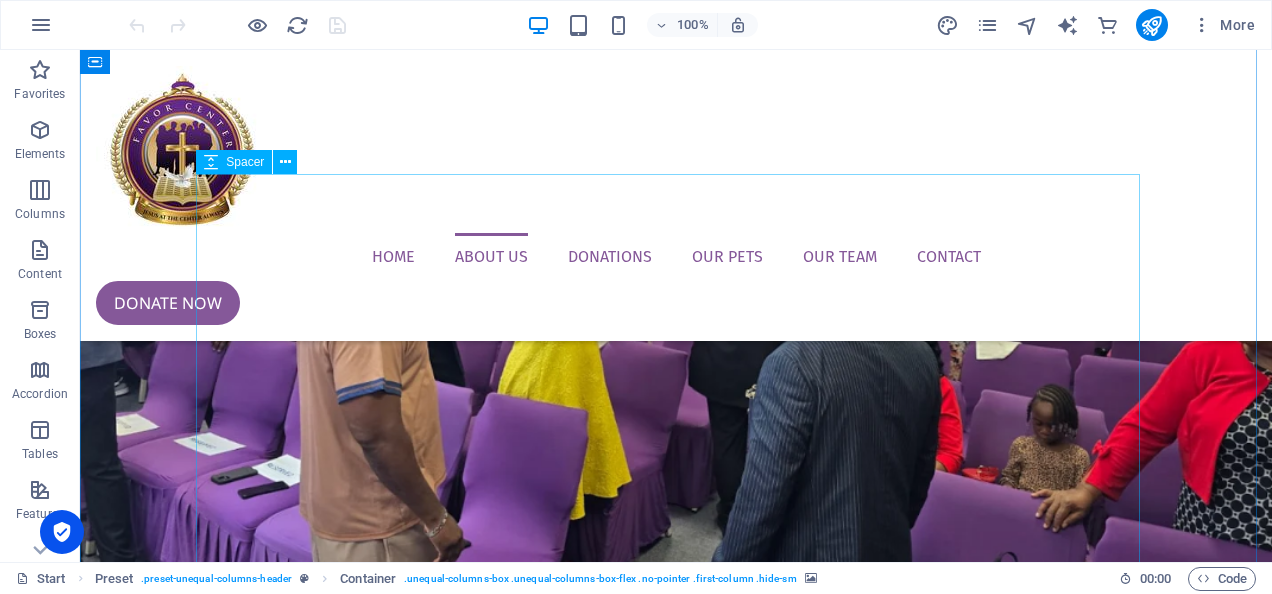 click at bounding box center [676, 2114] 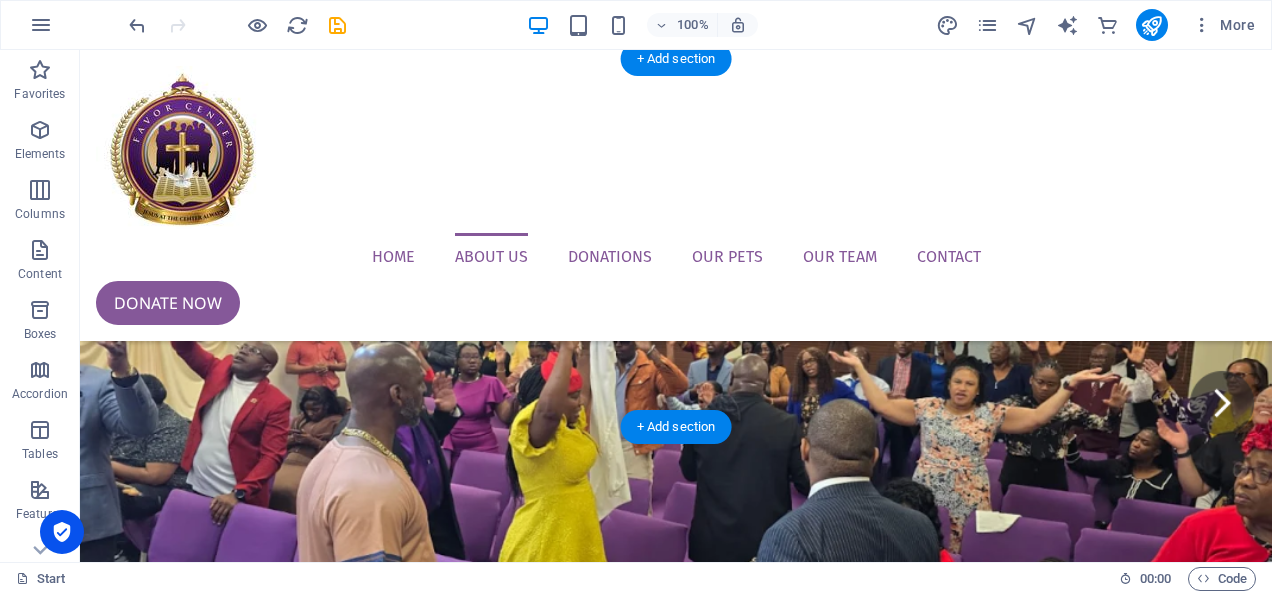 scroll, scrollTop: 1241, scrollLeft: 0, axis: vertical 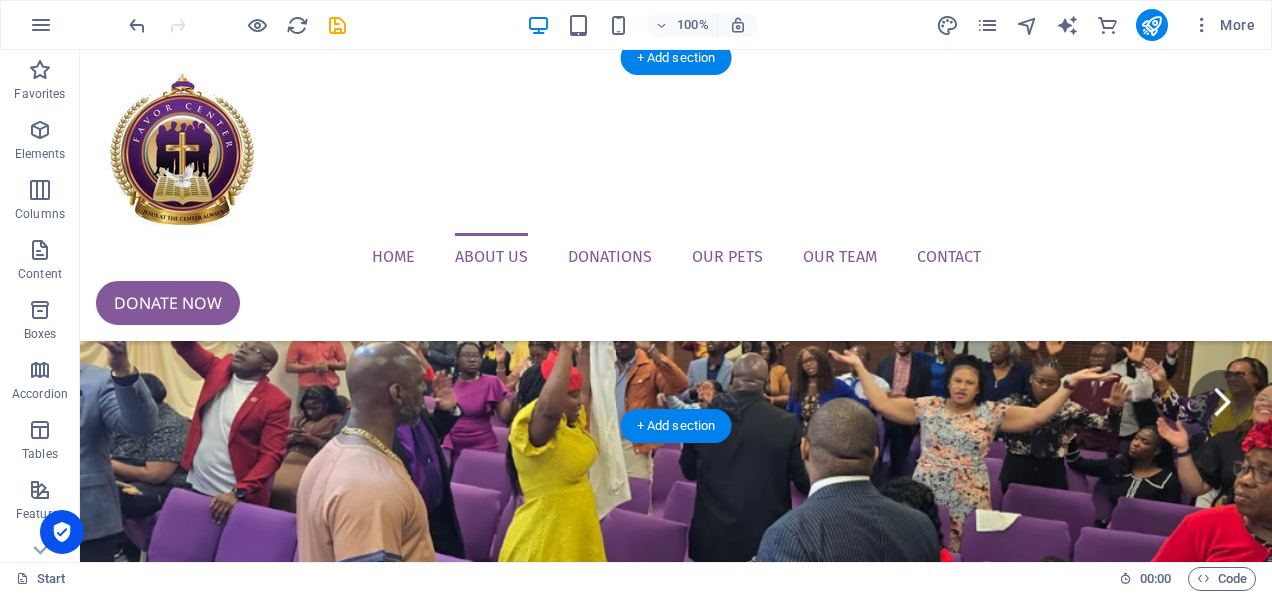 click at bounding box center (676, 1040) 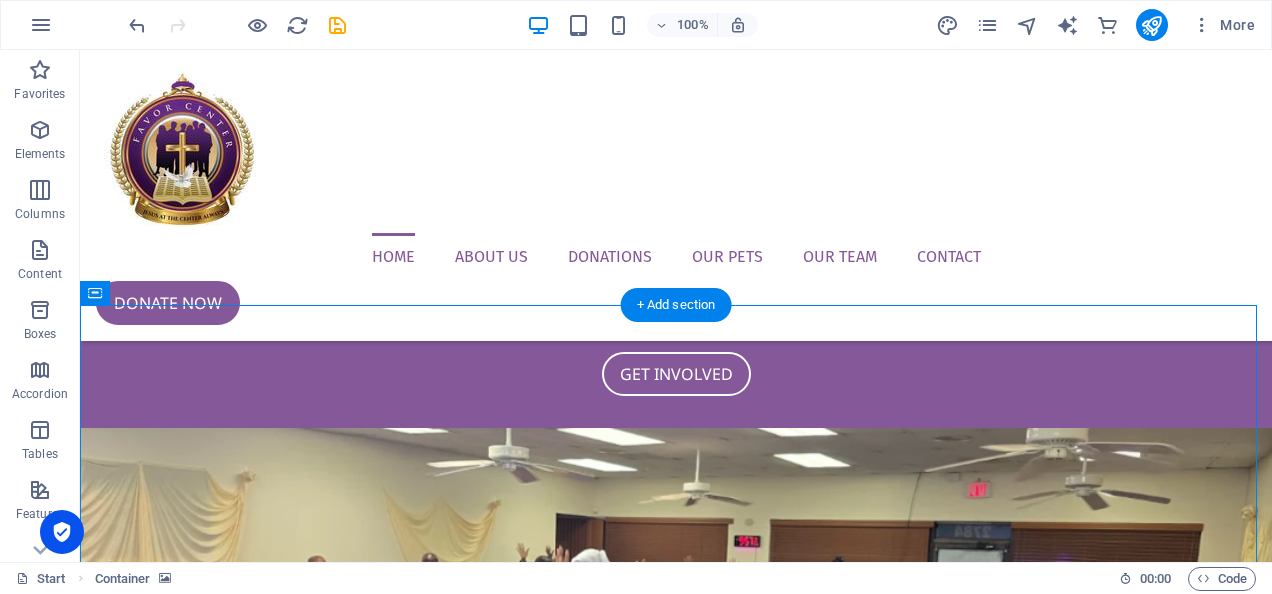 scroll, scrollTop: 993, scrollLeft: 0, axis: vertical 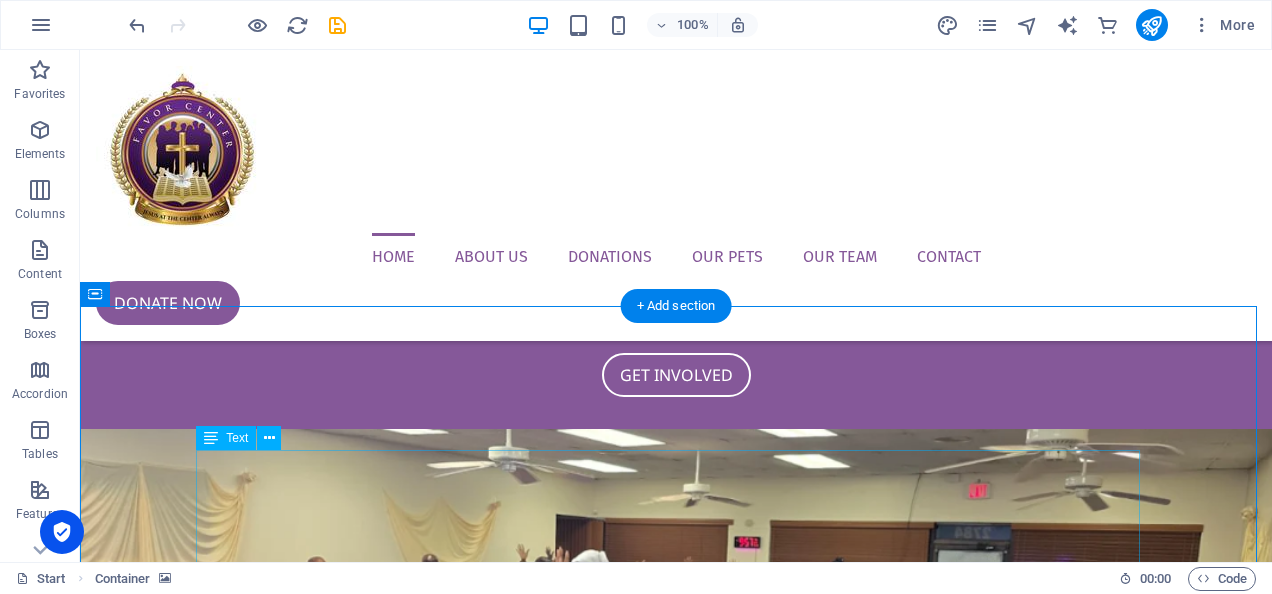 click on "Lorem ipsum dolor sit amet, consetetur sadipscing elitr, sed diam nonumy eirmod tempor invidunt ut labore et dolore magna aliquyam erat, sed diam voluptua. At vero eos et accusam et [PERSON_NAME] duo [PERSON_NAME] et ea rebum. Stet clita kasd gubergren, no sea takimata sanctus est Lorem ipsum dolor sit amet. Lorem ipsum dolor sit amet, consetetur sadipscing elitr, sed diam nonumy eirmod tempor invidunt ut labore et dolore magna aliquyam erat, sed diam voluptua. At vero eos et accusam et [PERSON_NAME] duo [PERSON_NAME] et ea rebum. Stet clita kasd gubergren, no sea takimata sanctus est Lorem ipsum dolor sit amet. Lorem ipsum dolor sit amet, consetetur sadipscing elitr, sed diam nonumy eirmod tempor invidunt ut labore et dolore magna aliquyam erat." at bounding box center (676, 1700) 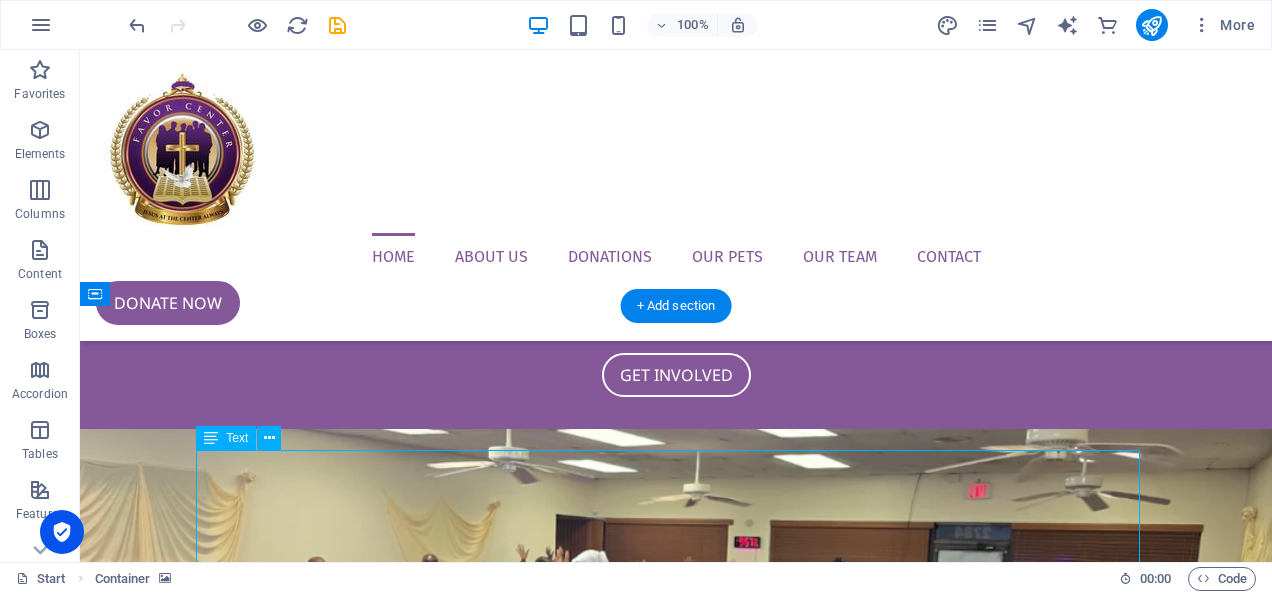 click on "Lorem ipsum dolor sit amet, consetetur sadipscing elitr, sed diam nonumy eirmod tempor invidunt ut labore et dolore magna aliquyam erat, sed diam voluptua. At vero eos et accusam et [PERSON_NAME] duo [PERSON_NAME] et ea rebum. Stet clita kasd gubergren, no sea takimata sanctus est Lorem ipsum dolor sit amet. Lorem ipsum dolor sit amet, consetetur sadipscing elitr, sed diam nonumy eirmod tempor invidunt ut labore et dolore magna aliquyam erat, sed diam voluptua. At vero eos et accusam et [PERSON_NAME] duo [PERSON_NAME] et ea rebum. Stet clita kasd gubergren, no sea takimata sanctus est Lorem ipsum dolor sit amet. Lorem ipsum dolor sit amet, consetetur sadipscing elitr, sed diam nonumy eirmod tempor invidunt ut labore et dolore magna aliquyam erat." at bounding box center (676, 1700) 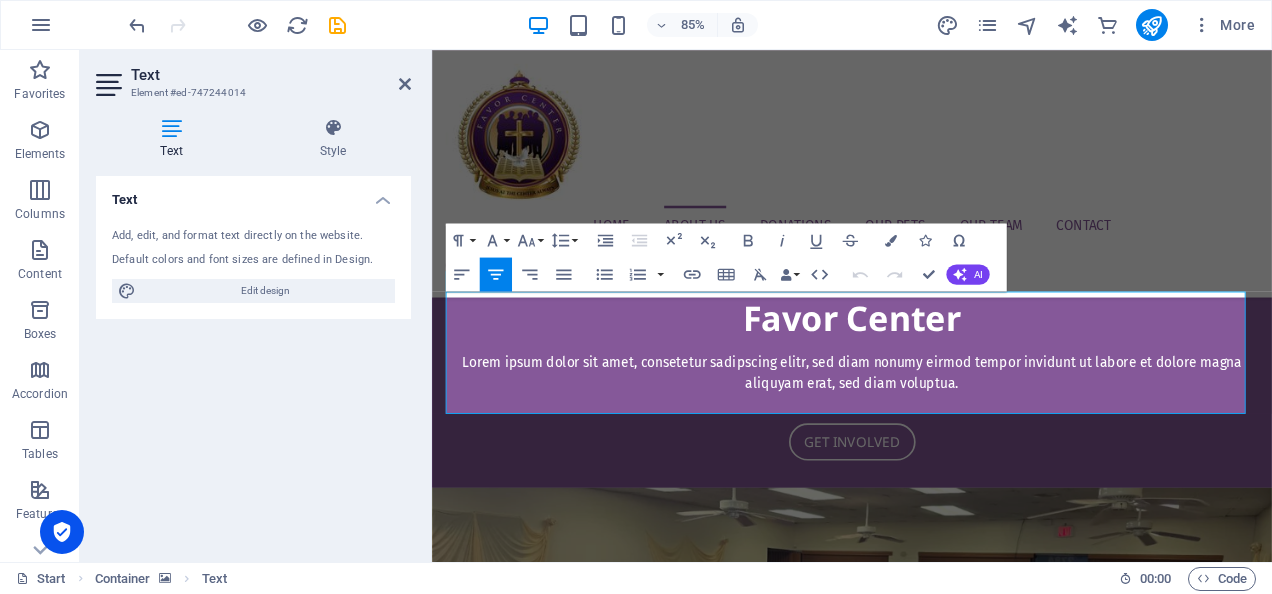 scroll, scrollTop: 1061, scrollLeft: 0, axis: vertical 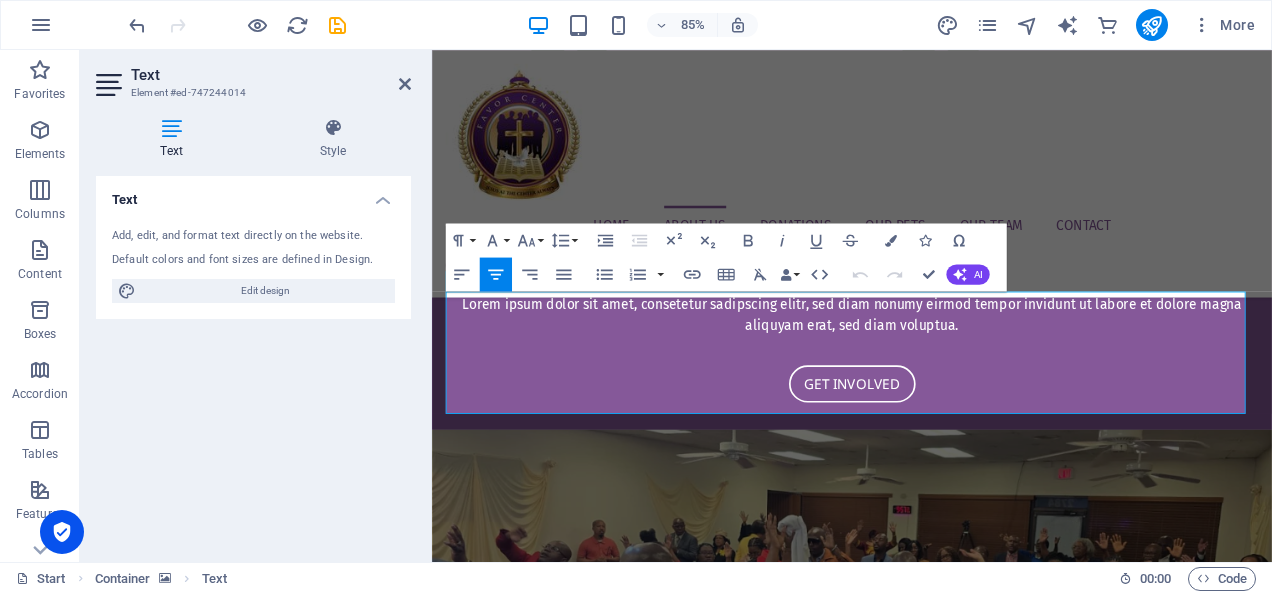 click at bounding box center (926, 1876) 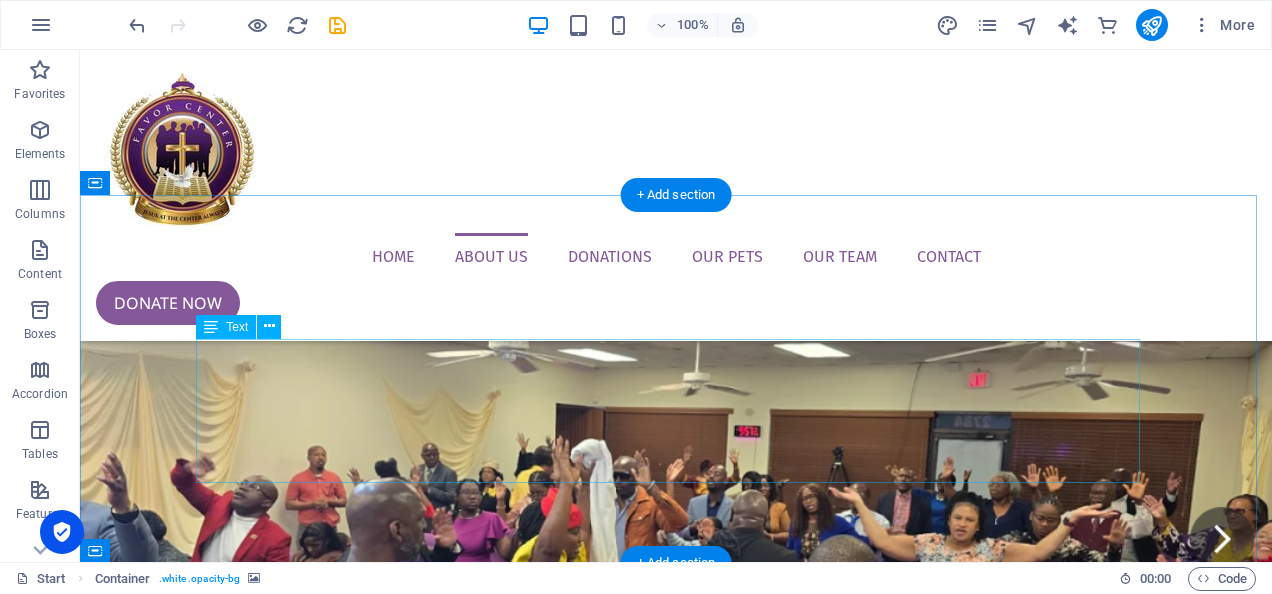 scroll, scrollTop: 1104, scrollLeft: 0, axis: vertical 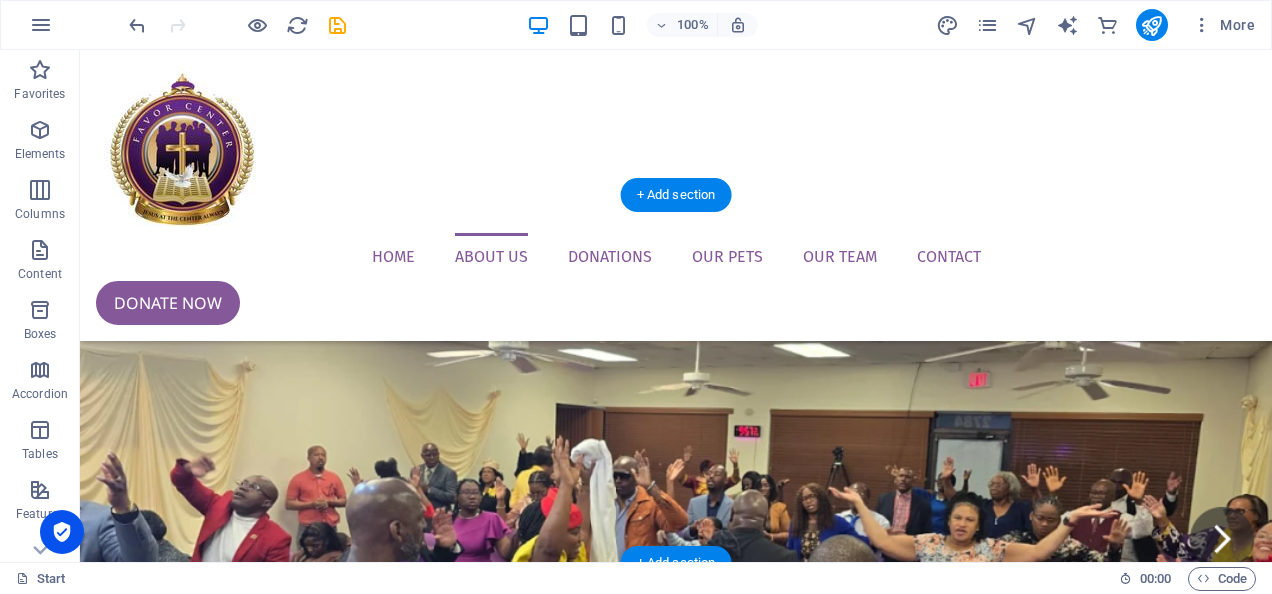 click at bounding box center (676, 1177) 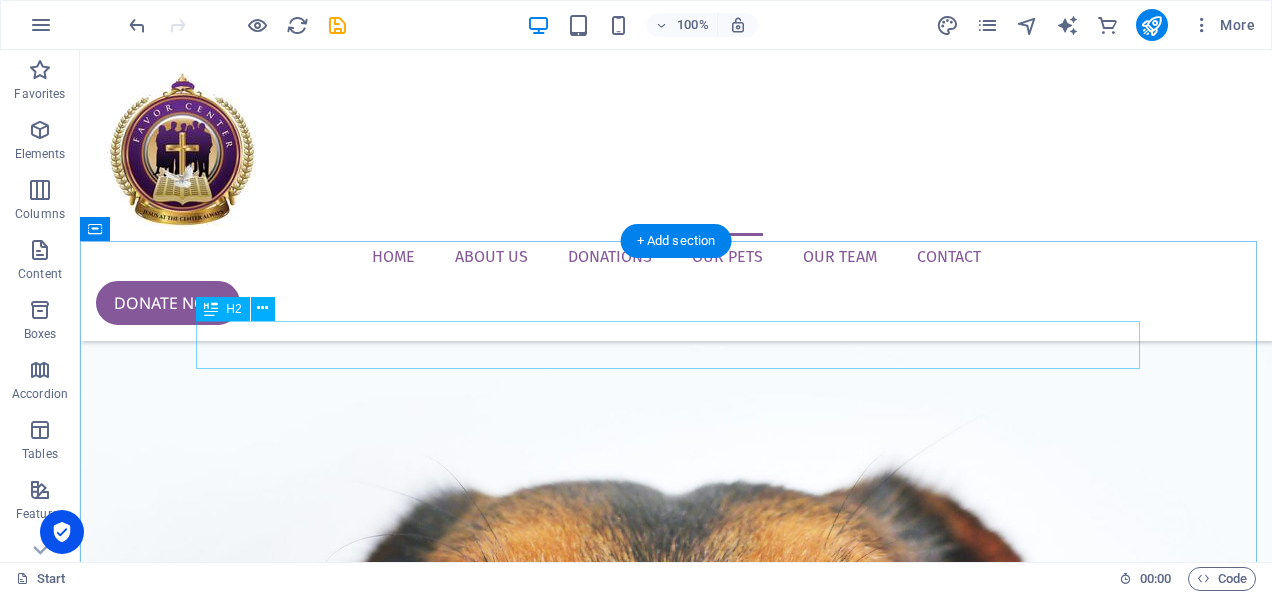 scroll, scrollTop: 1844, scrollLeft: 0, axis: vertical 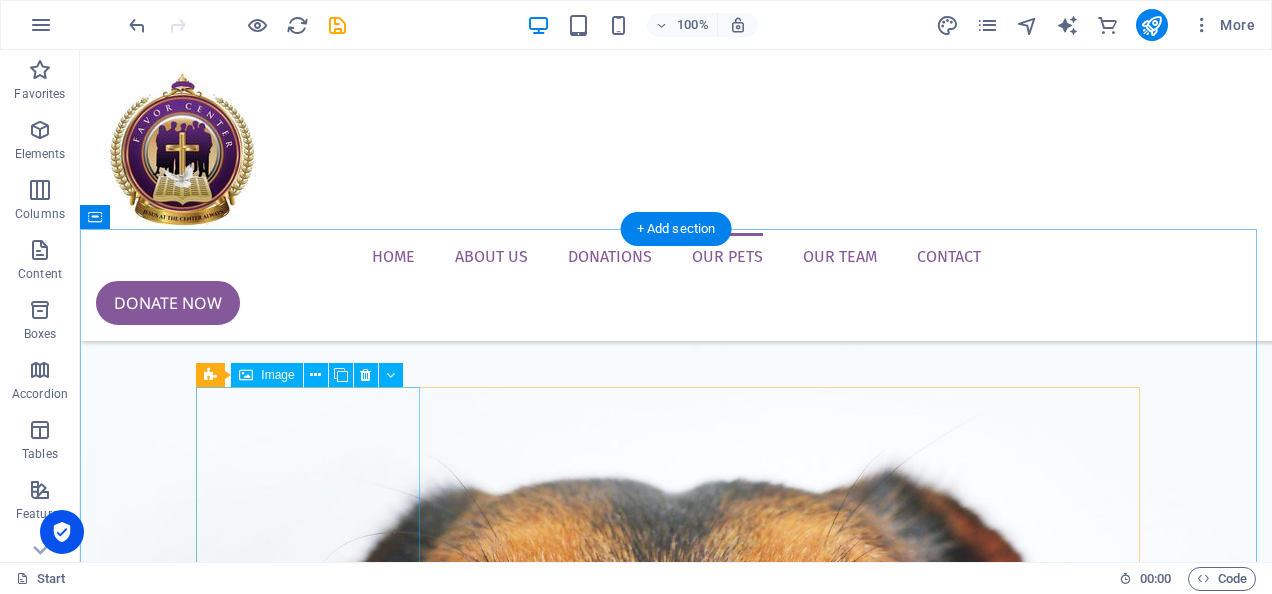 click on "  [PERSON_NAME]" at bounding box center [676, 2587] 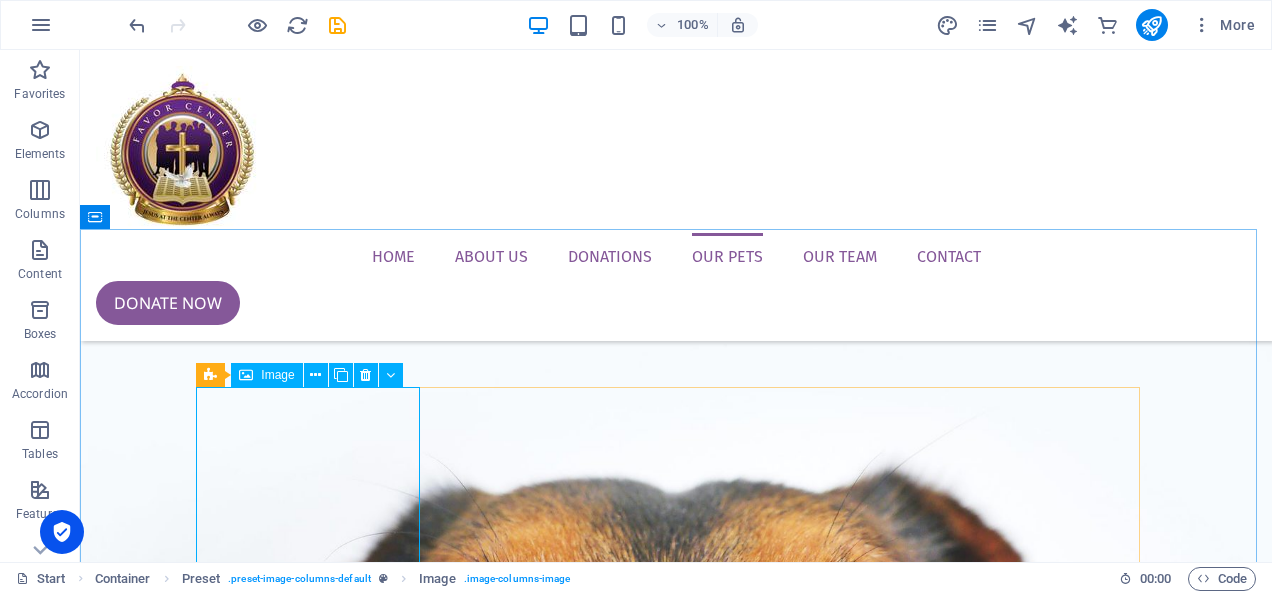 click on "Image" at bounding box center (277, 375) 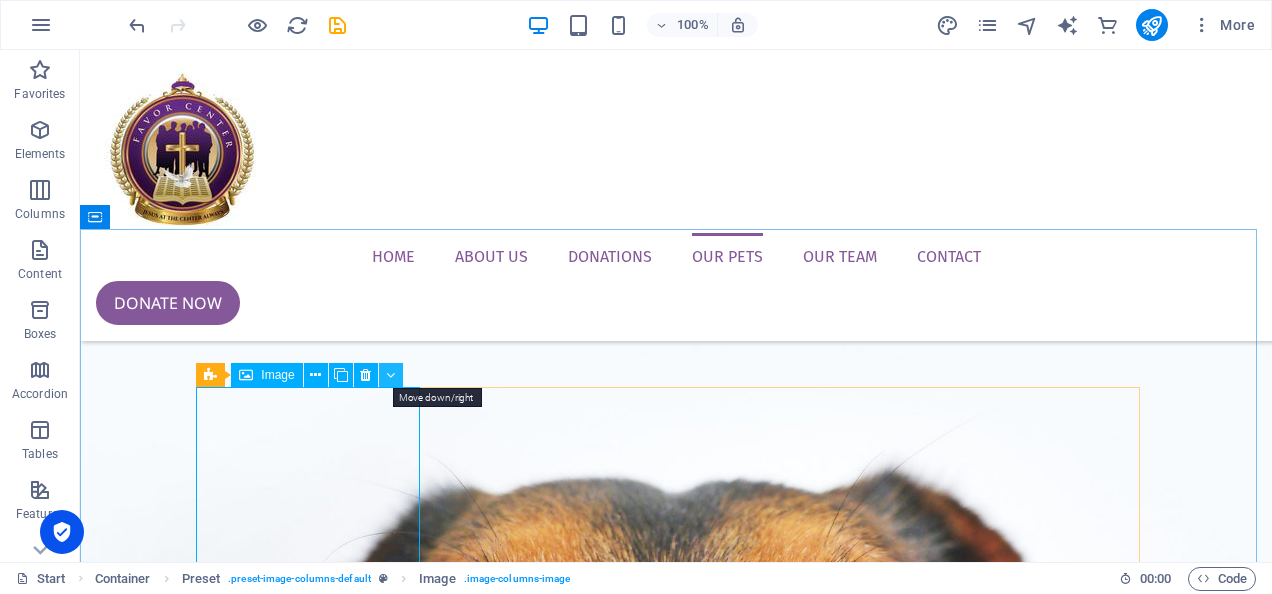 click at bounding box center (390, 375) 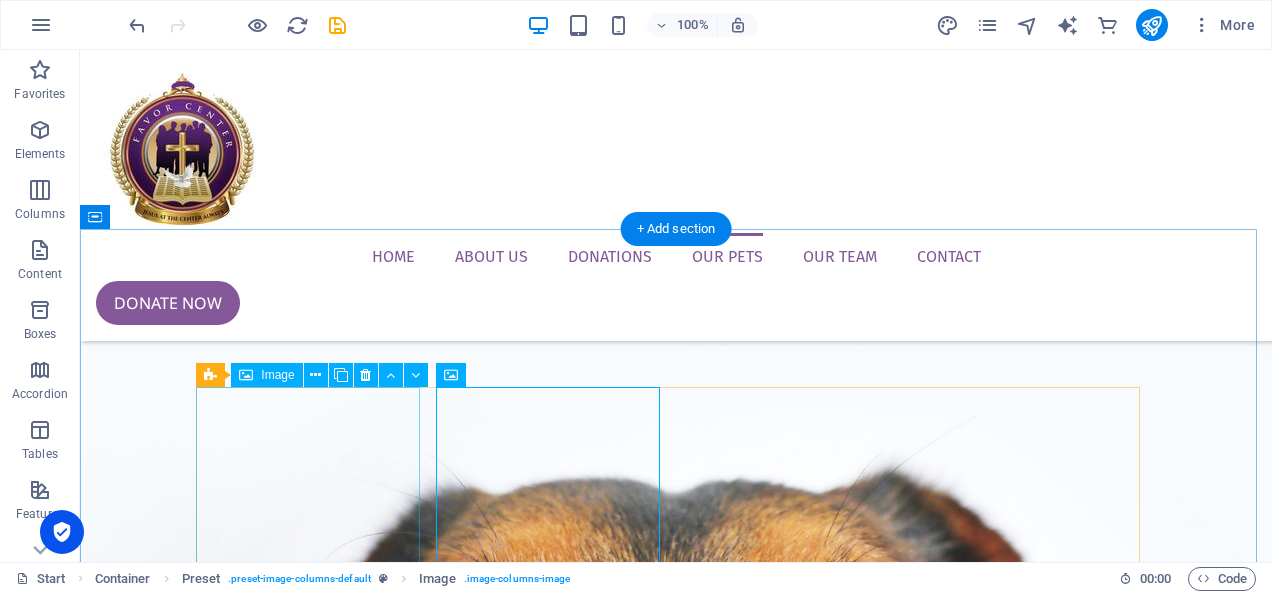 click on "  Max" at bounding box center (676, 2587) 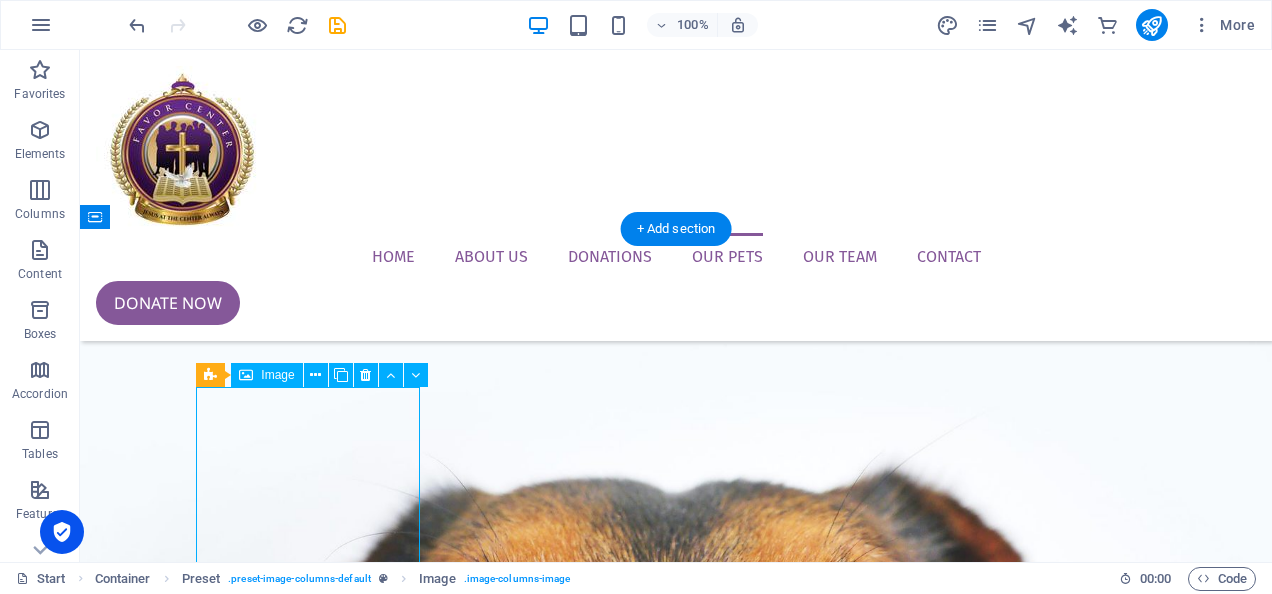 click on "  Max" at bounding box center [676, 2587] 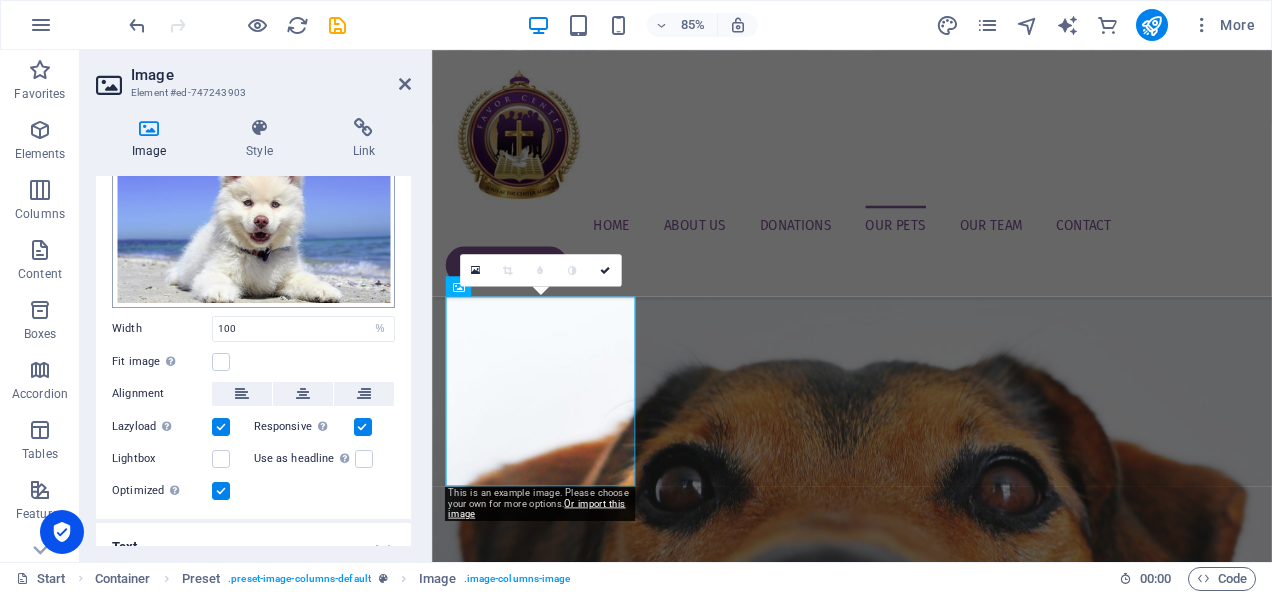 scroll, scrollTop: 114, scrollLeft: 0, axis: vertical 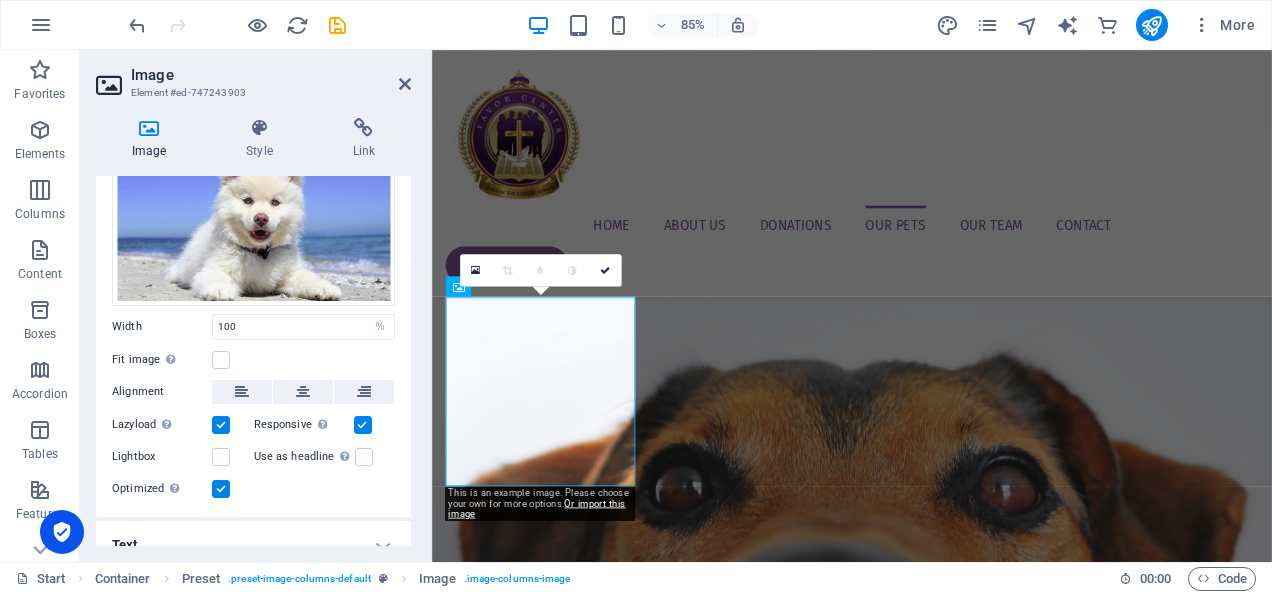 click at bounding box center (149, 128) 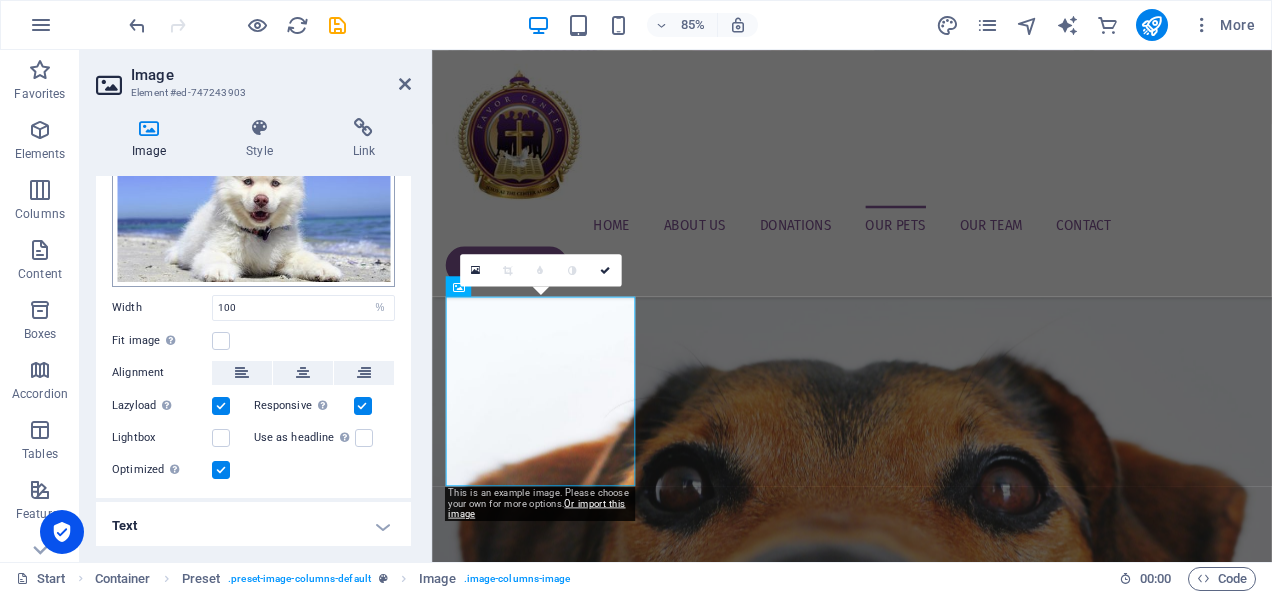 scroll, scrollTop: 0, scrollLeft: 0, axis: both 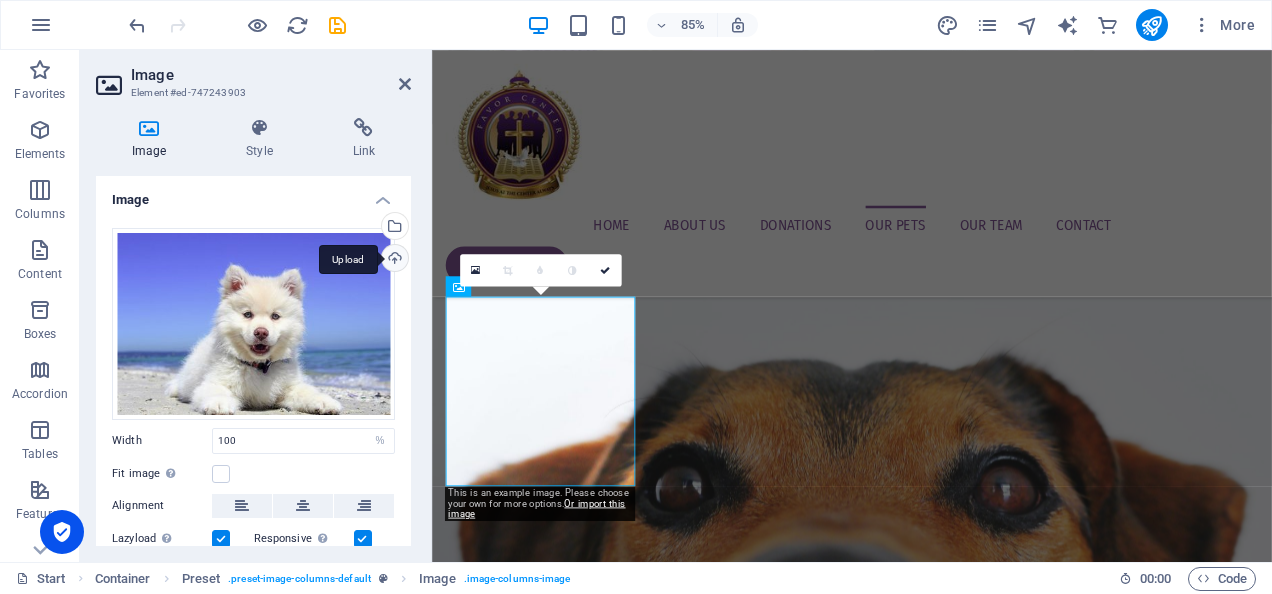click on "Upload" at bounding box center [393, 260] 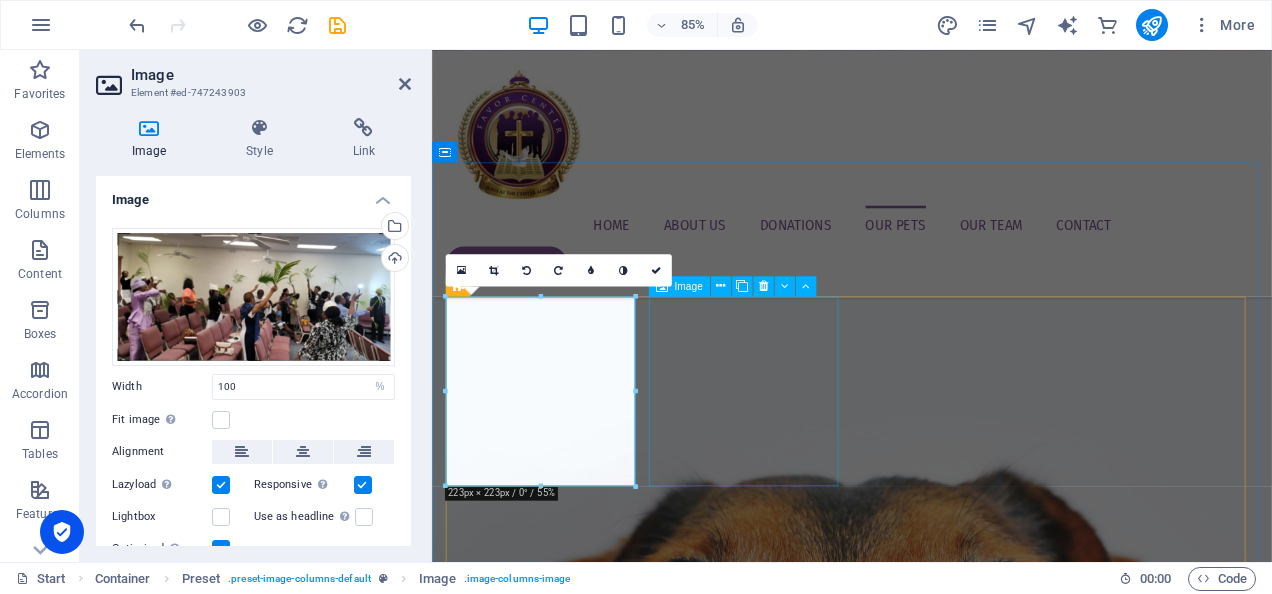 click on "  [PERSON_NAME]" at bounding box center (926, 3560) 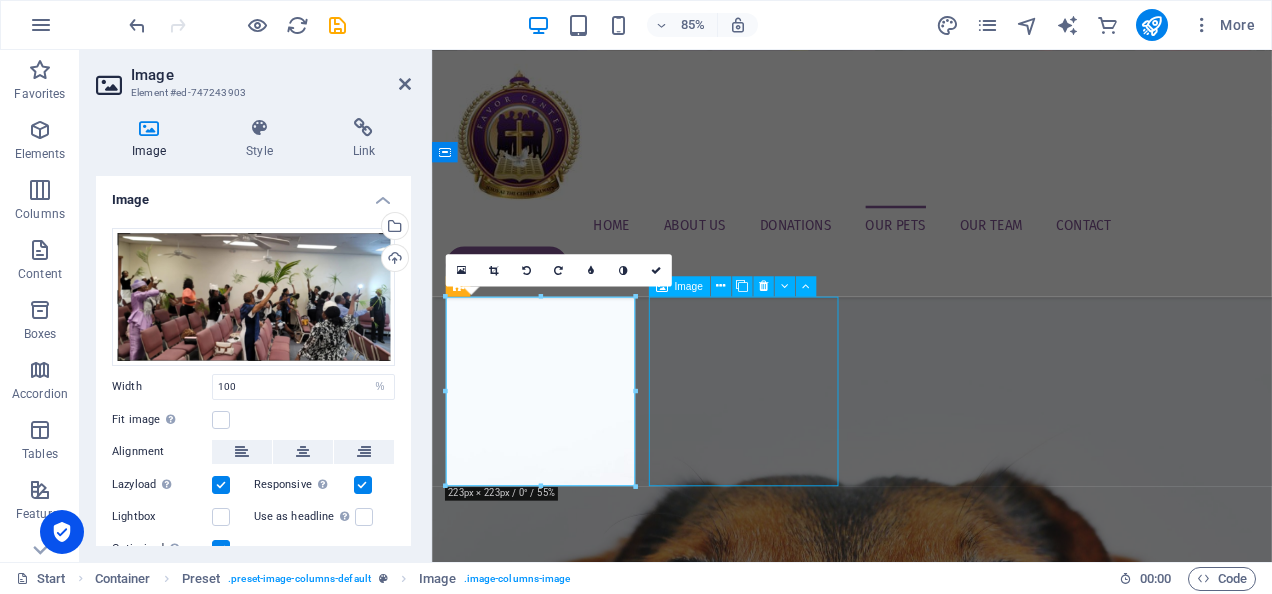 scroll, scrollTop: 1950, scrollLeft: 0, axis: vertical 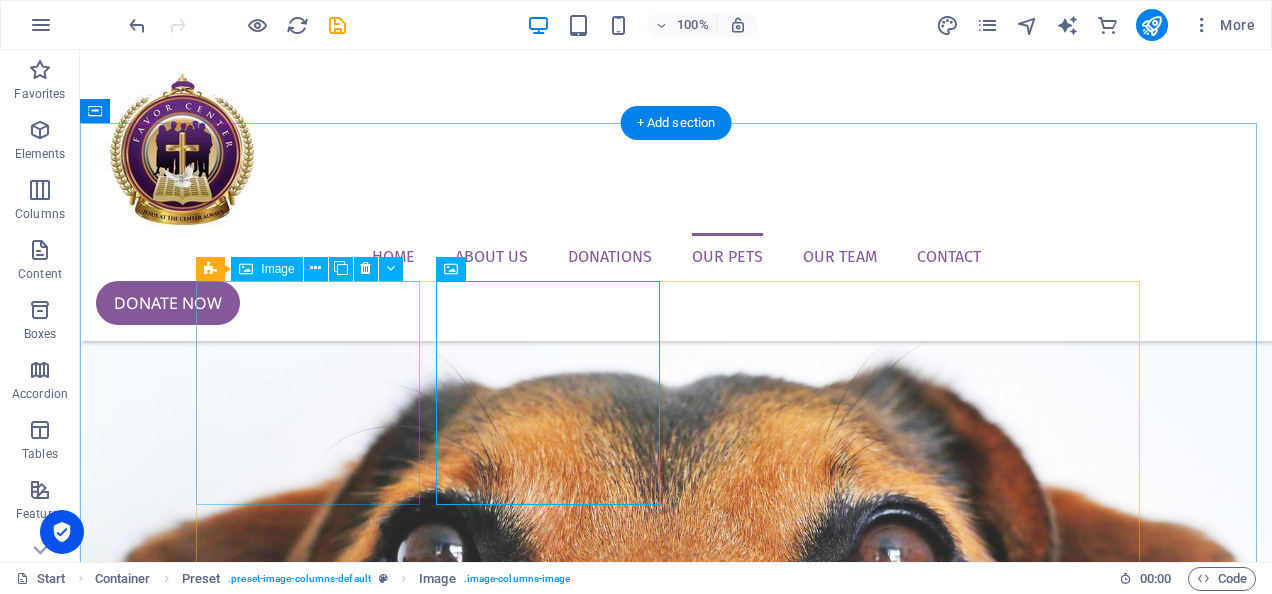 click on "  Max" at bounding box center (676, 2481) 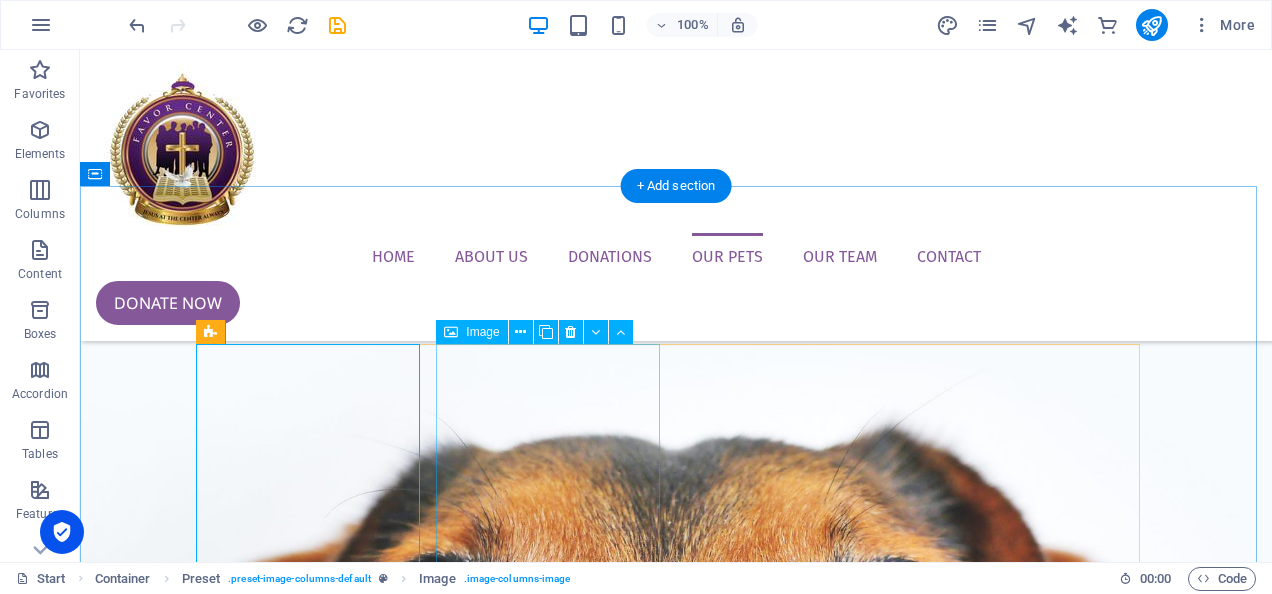 scroll, scrollTop: 1886, scrollLeft: 0, axis: vertical 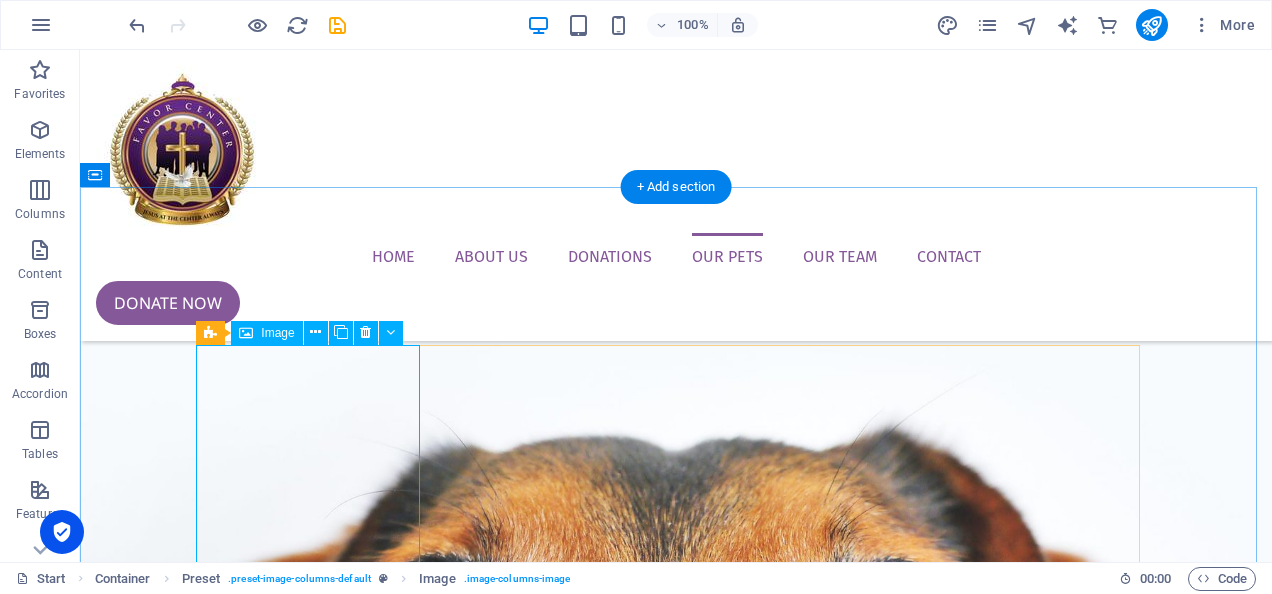 click on "  Max" at bounding box center [676, 2545] 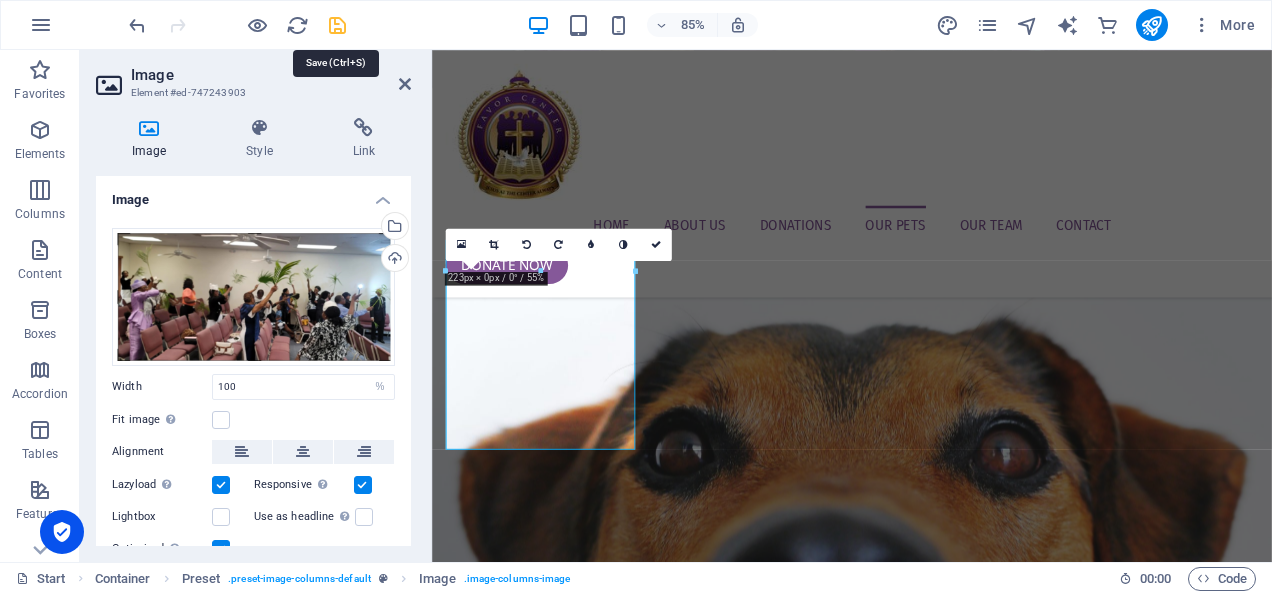 click at bounding box center (337, 25) 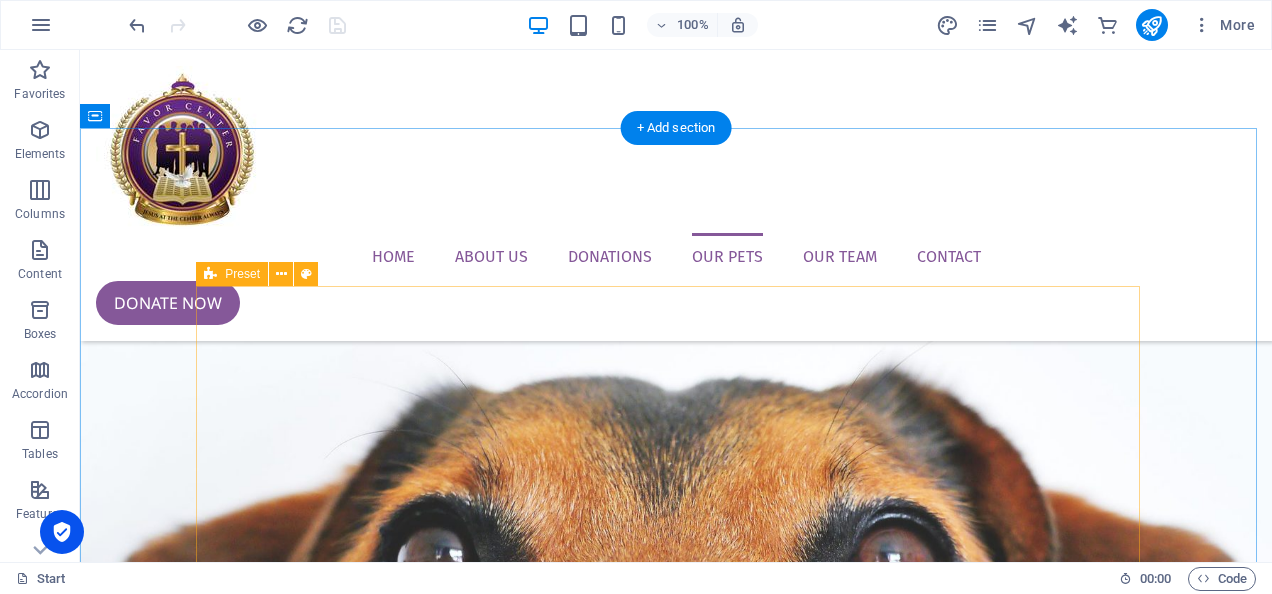 scroll, scrollTop: 1945, scrollLeft: 0, axis: vertical 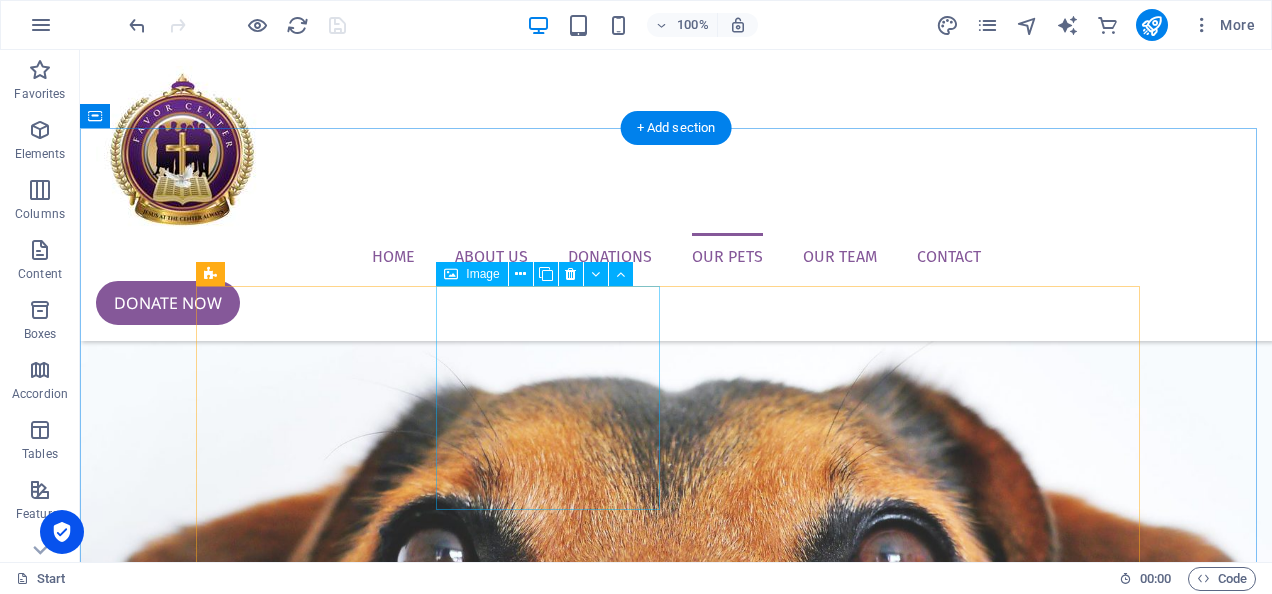 click on "  [PERSON_NAME]" at bounding box center [676, 3438] 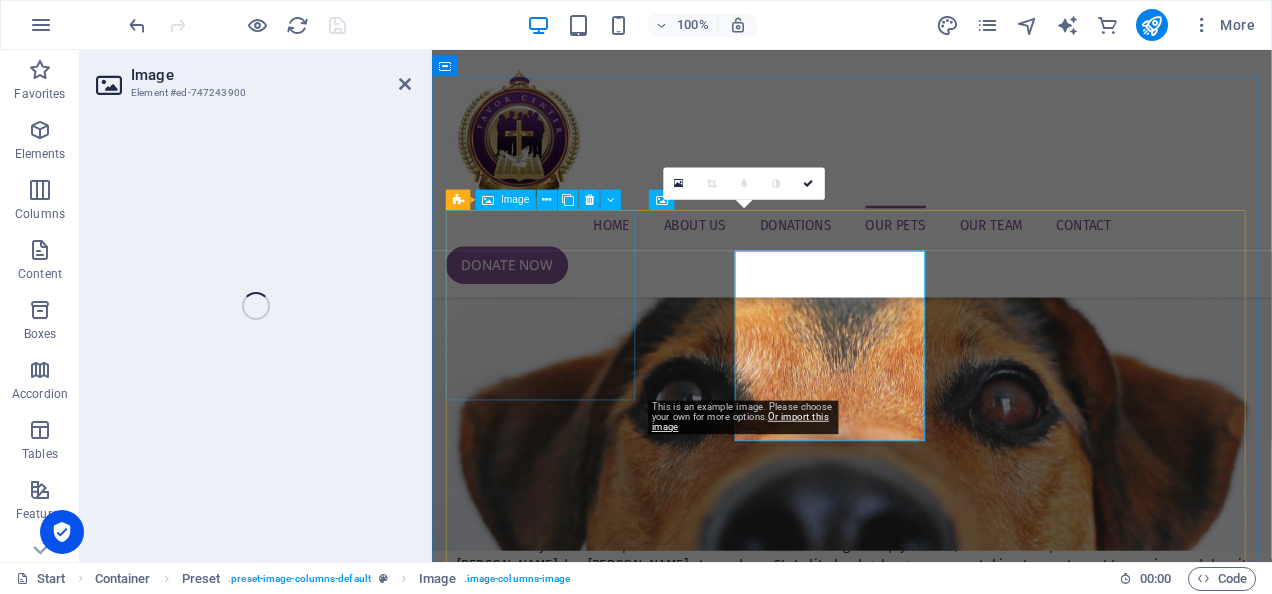 click on "  Max" at bounding box center [926, 2371] 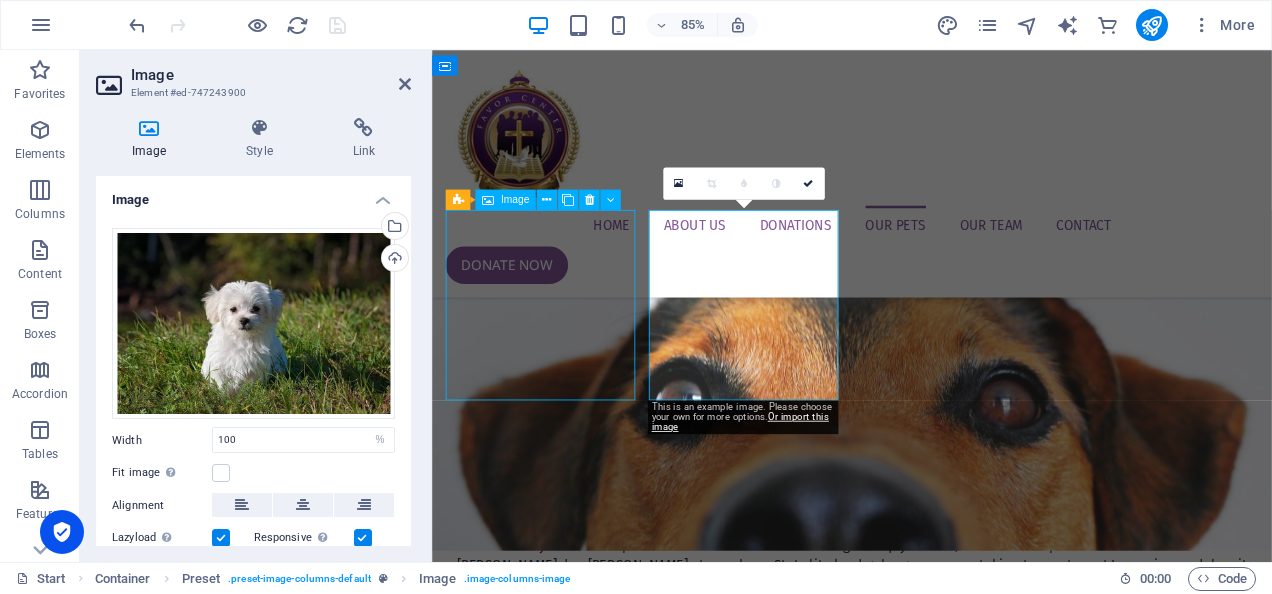 scroll, scrollTop: 1886, scrollLeft: 0, axis: vertical 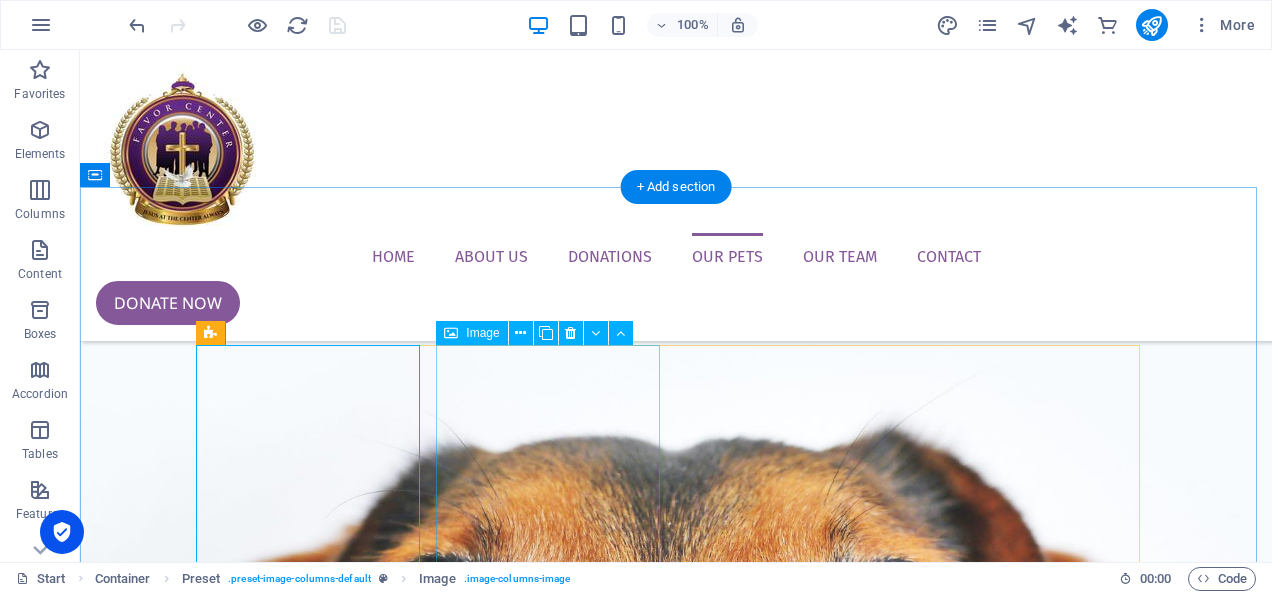 click on "  [PERSON_NAME]" at bounding box center (676, 3497) 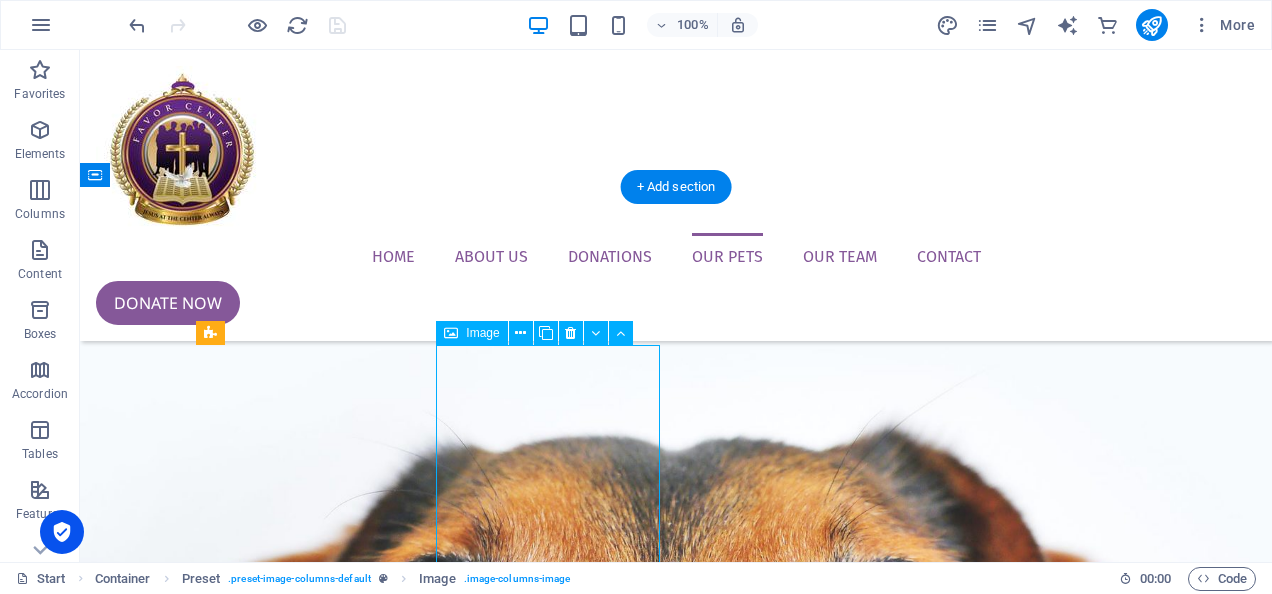 click on "  [PERSON_NAME]" at bounding box center (676, 3497) 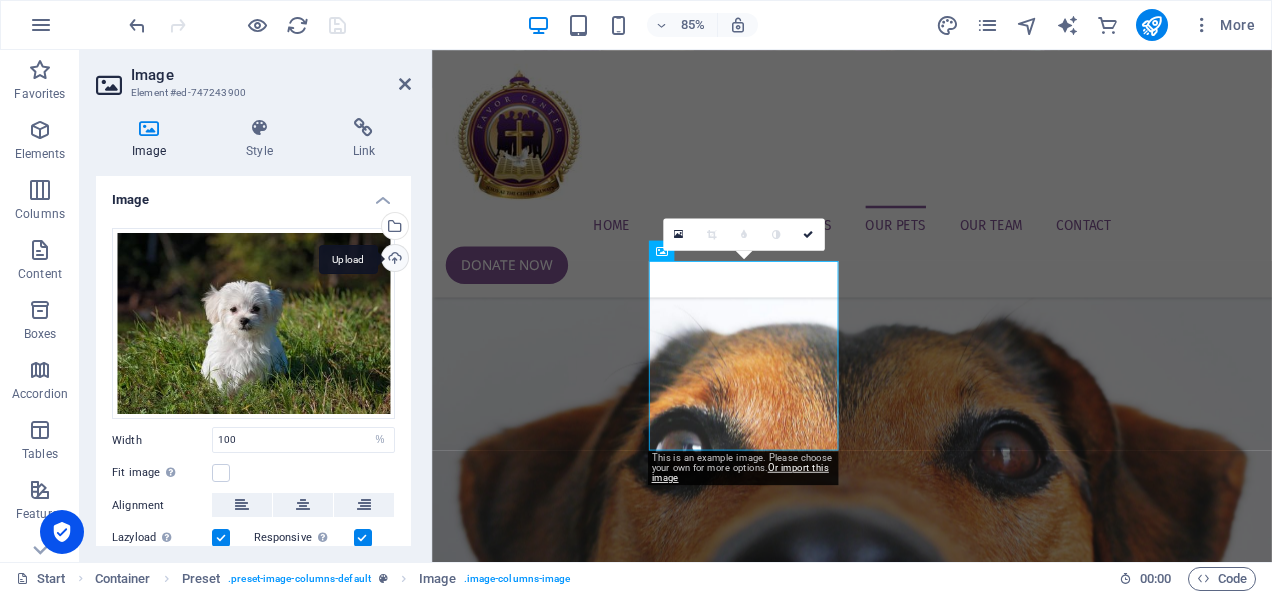 click on "Upload" at bounding box center [393, 260] 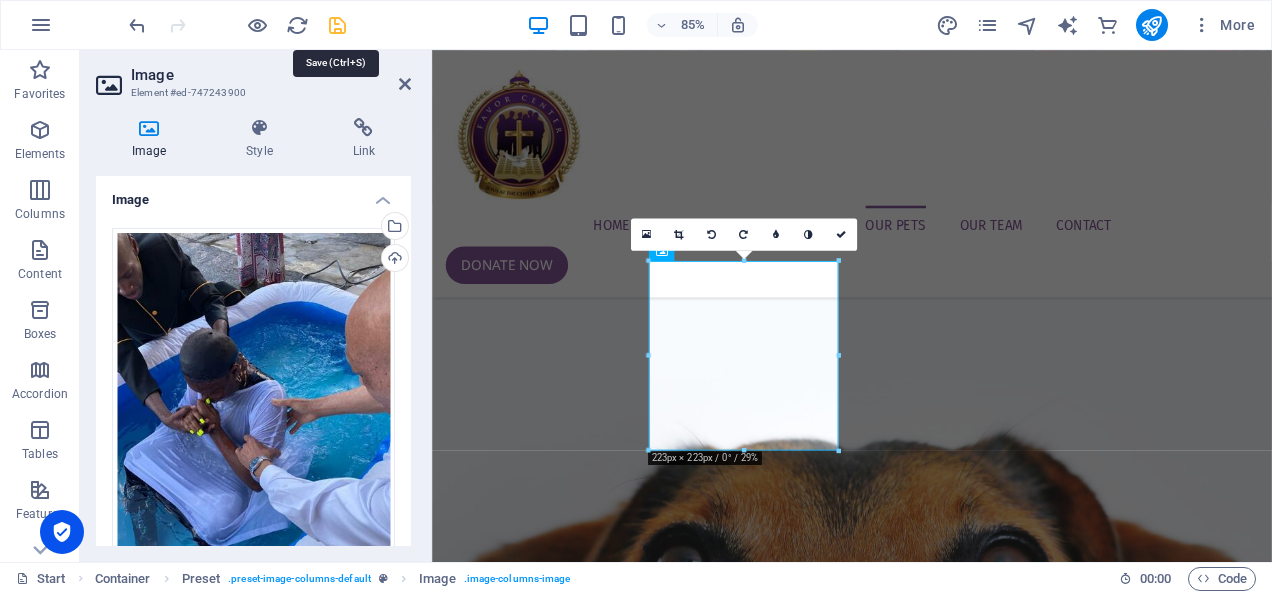 click at bounding box center (337, 25) 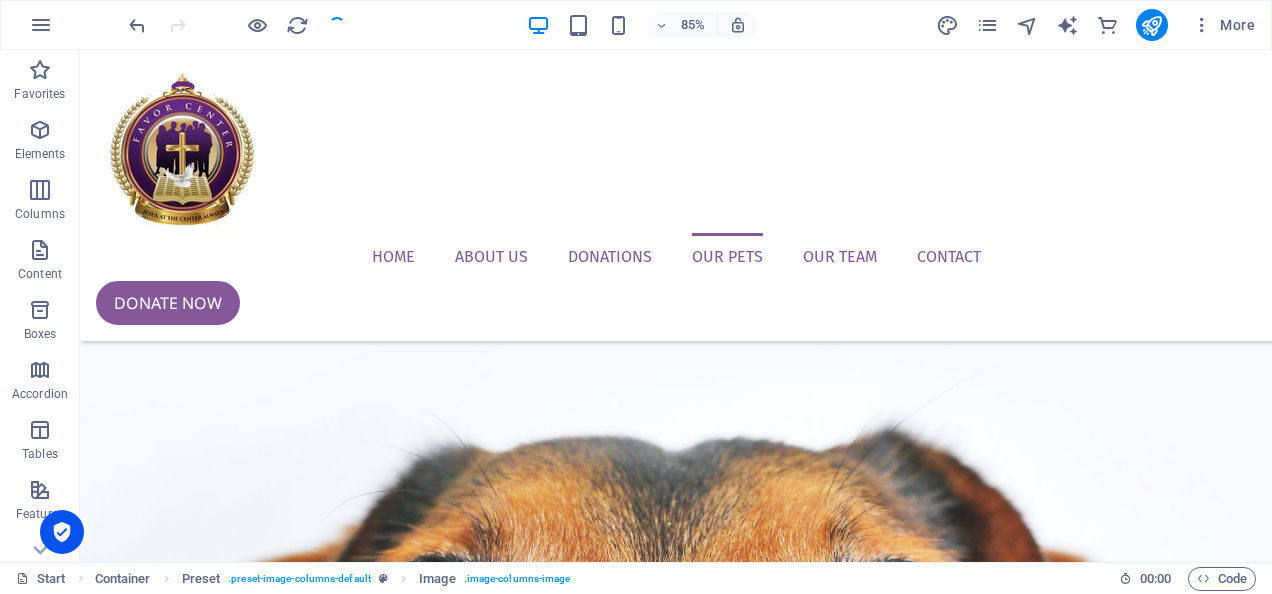 scroll, scrollTop: 1992, scrollLeft: 0, axis: vertical 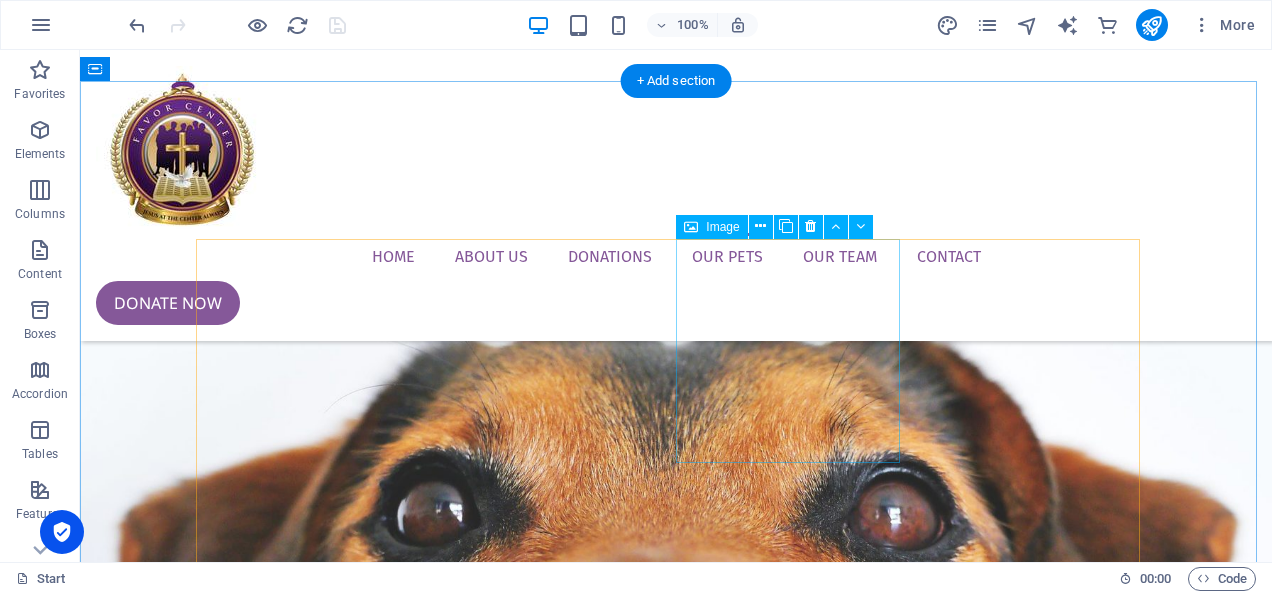 click on "  [PERSON_NAME]" at bounding box center [676, 4343] 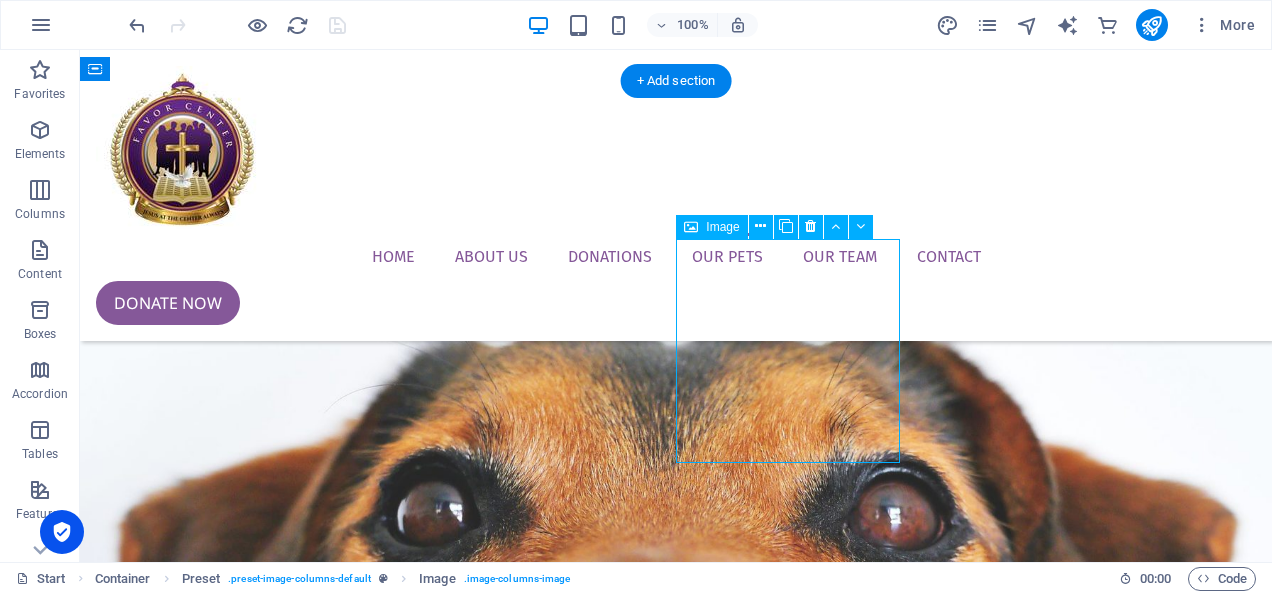 click on "  [PERSON_NAME]" at bounding box center [676, 4343] 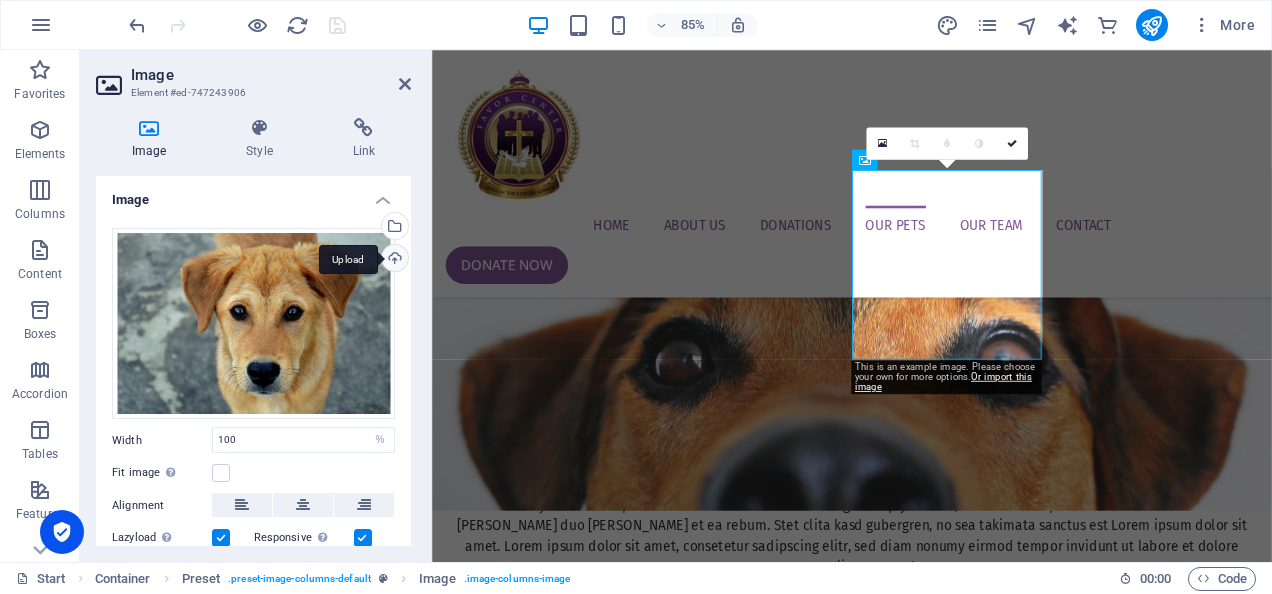 click on "Upload" at bounding box center [393, 260] 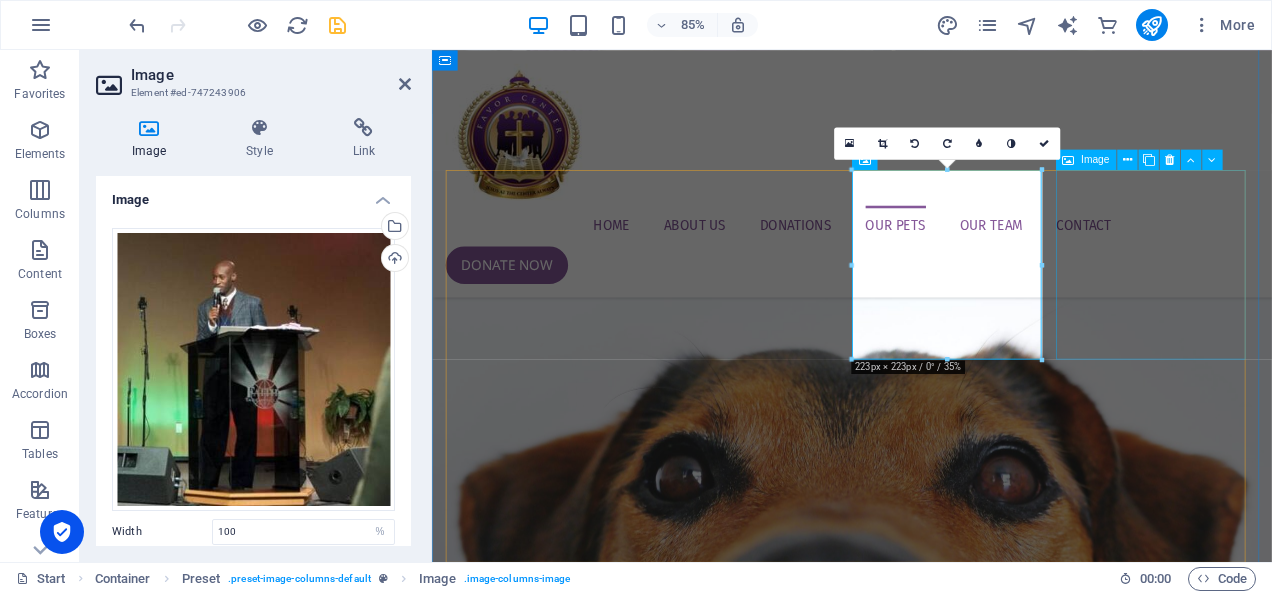 click on "  [PERSON_NAME]" at bounding box center [926, 5316] 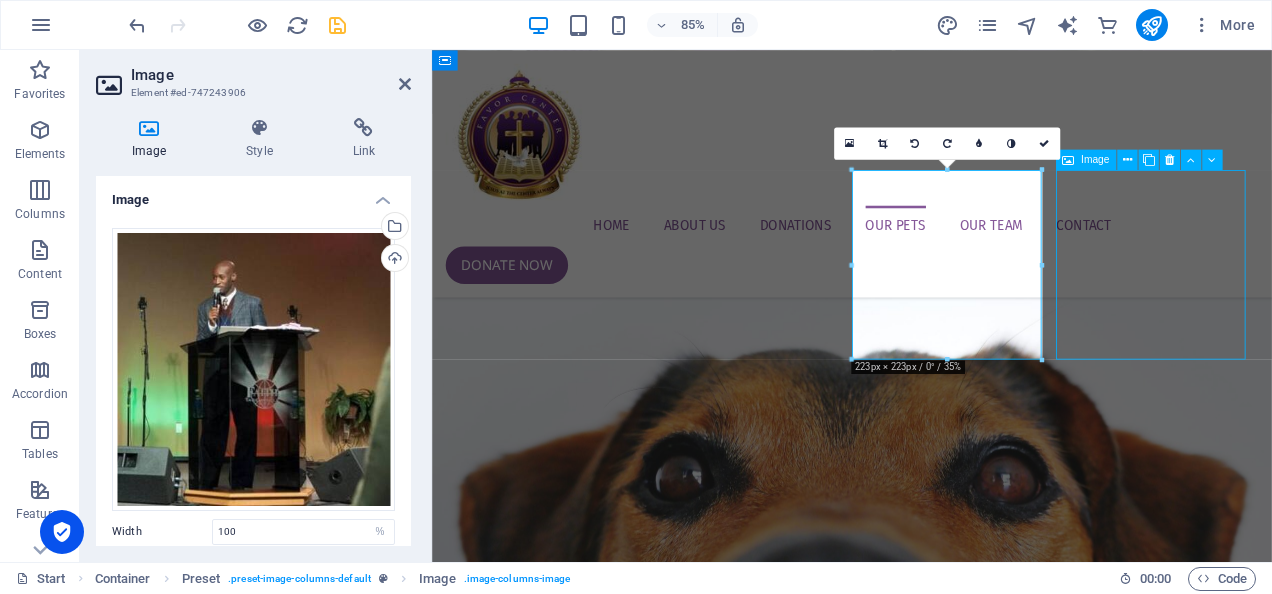 click on "  [PERSON_NAME]" at bounding box center [926, 5316] 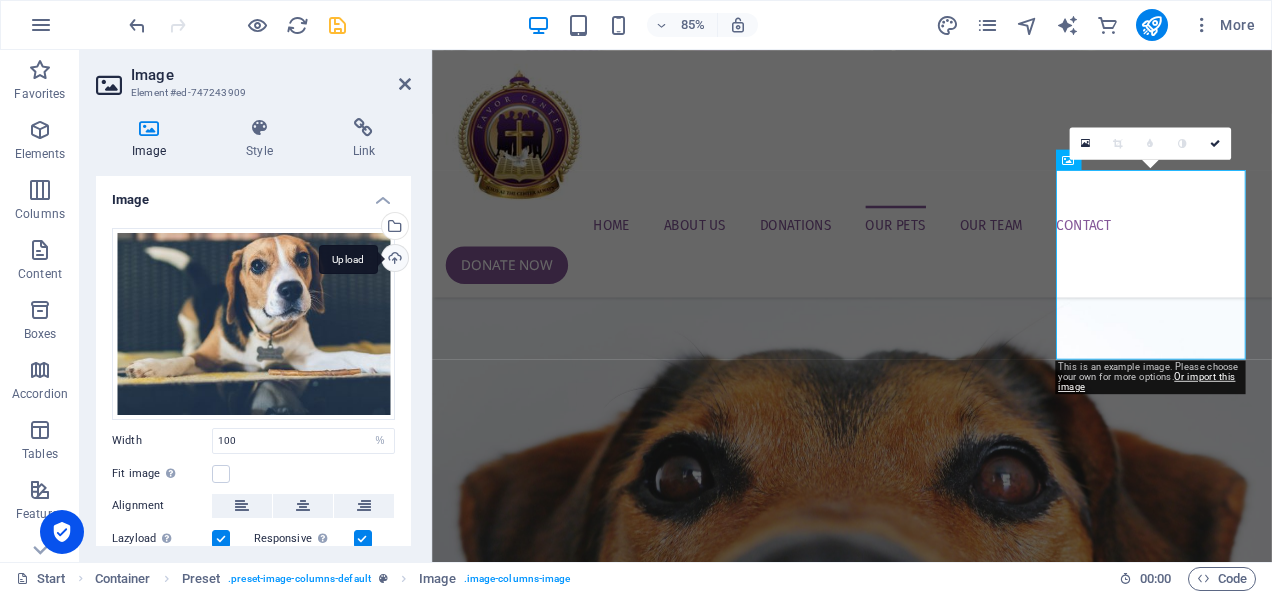 click on "Upload" at bounding box center [393, 260] 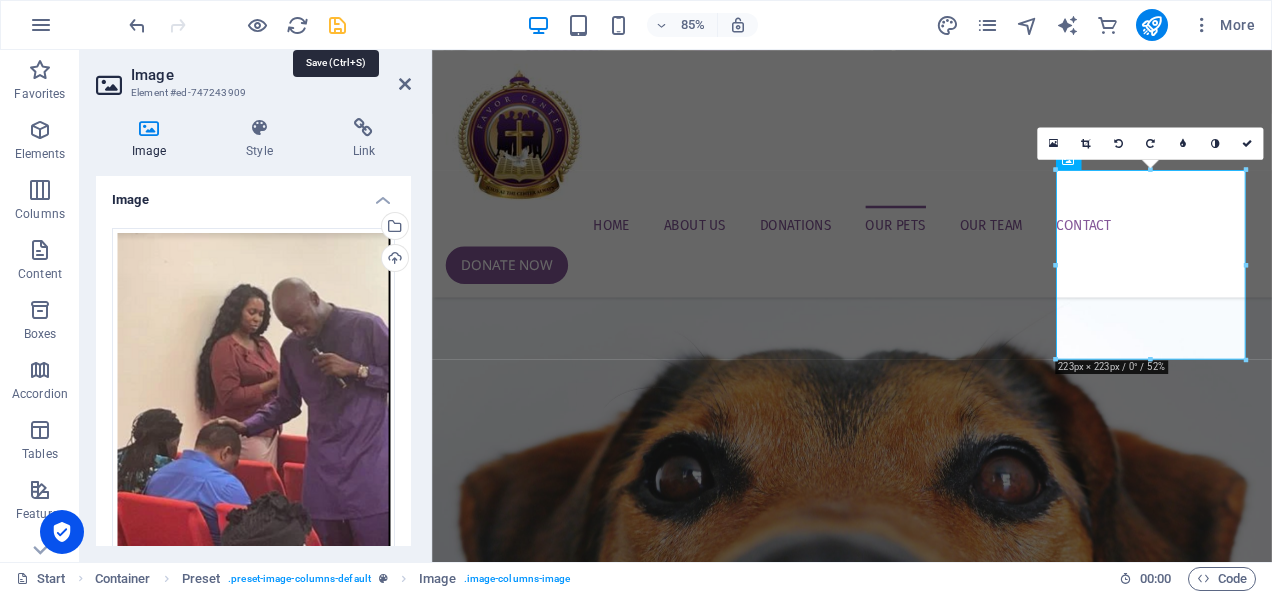click at bounding box center (337, 25) 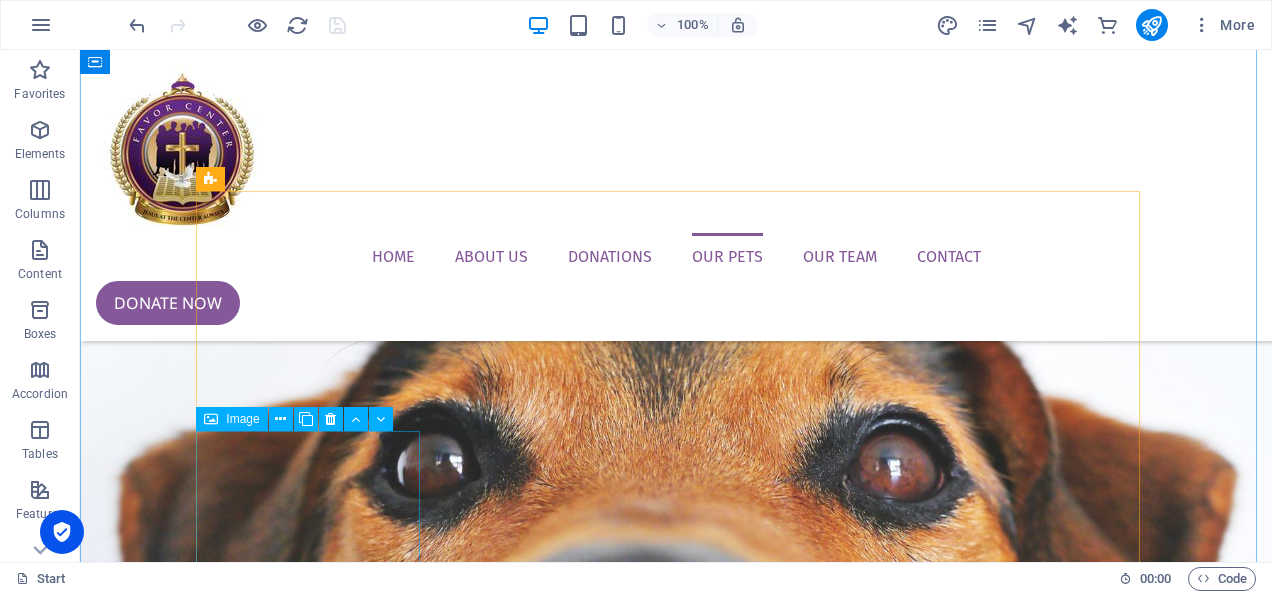 click on "  [PERSON_NAME]" at bounding box center (676, 6199) 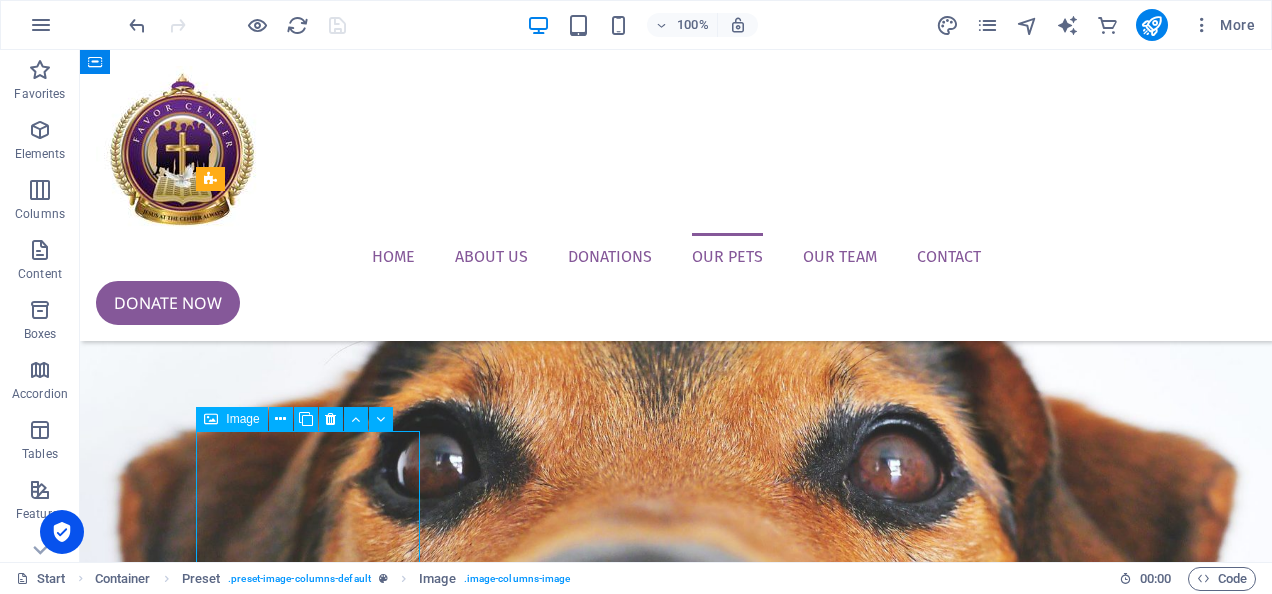 click on "  [PERSON_NAME]" at bounding box center (676, 6199) 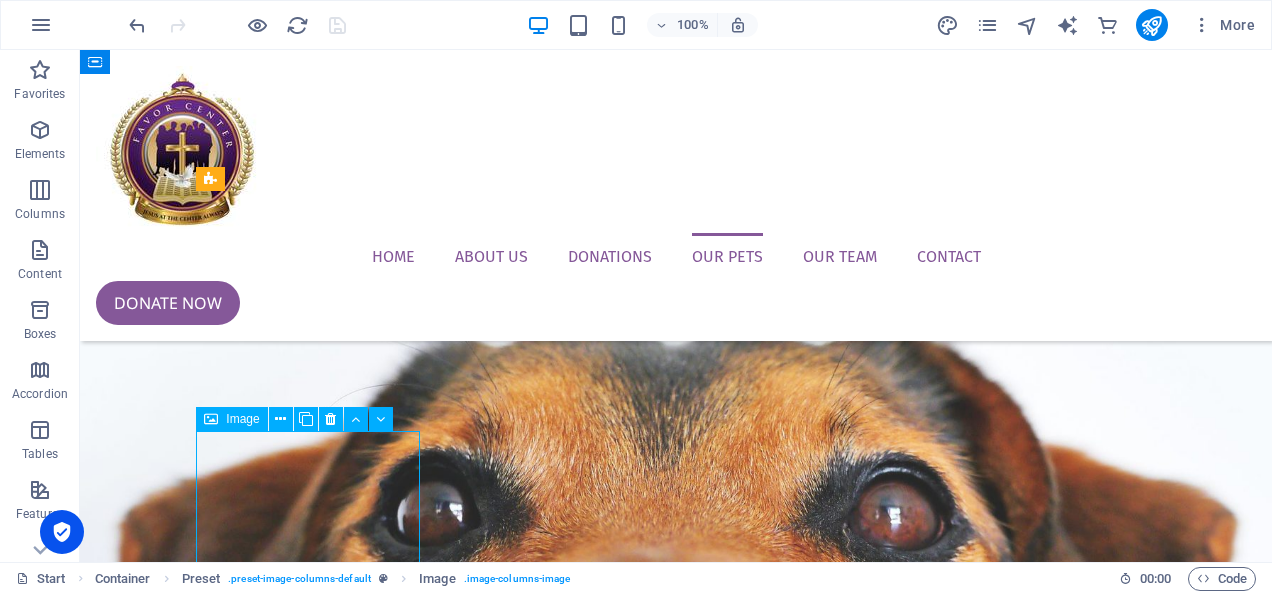 select on "%" 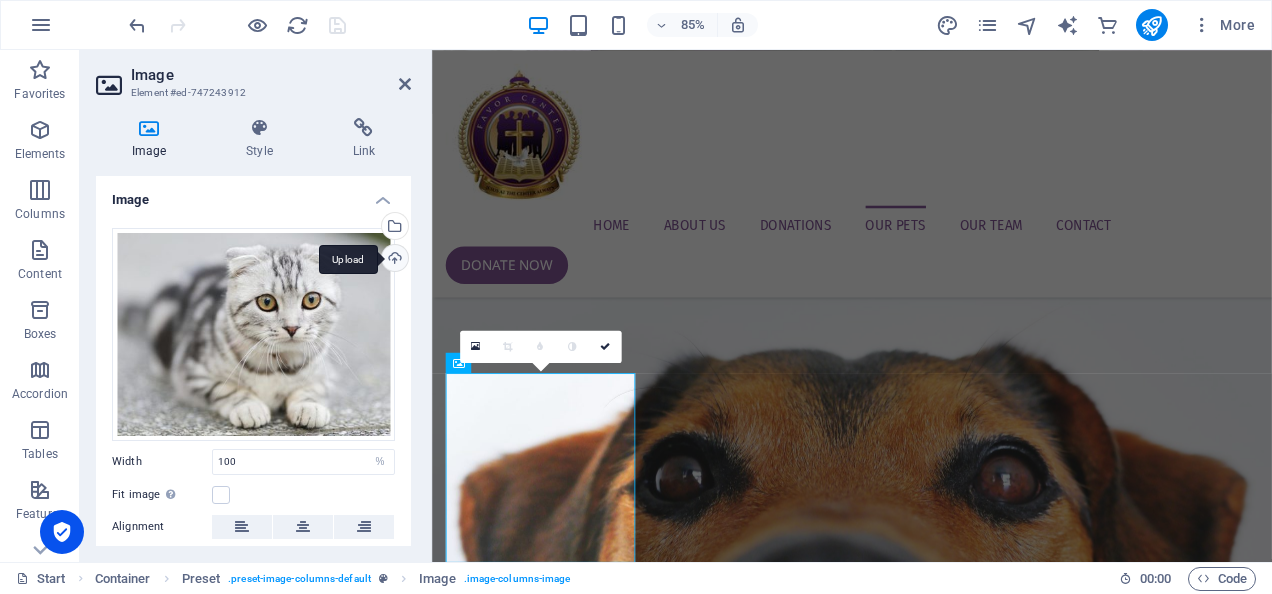 click on "Upload" at bounding box center [393, 260] 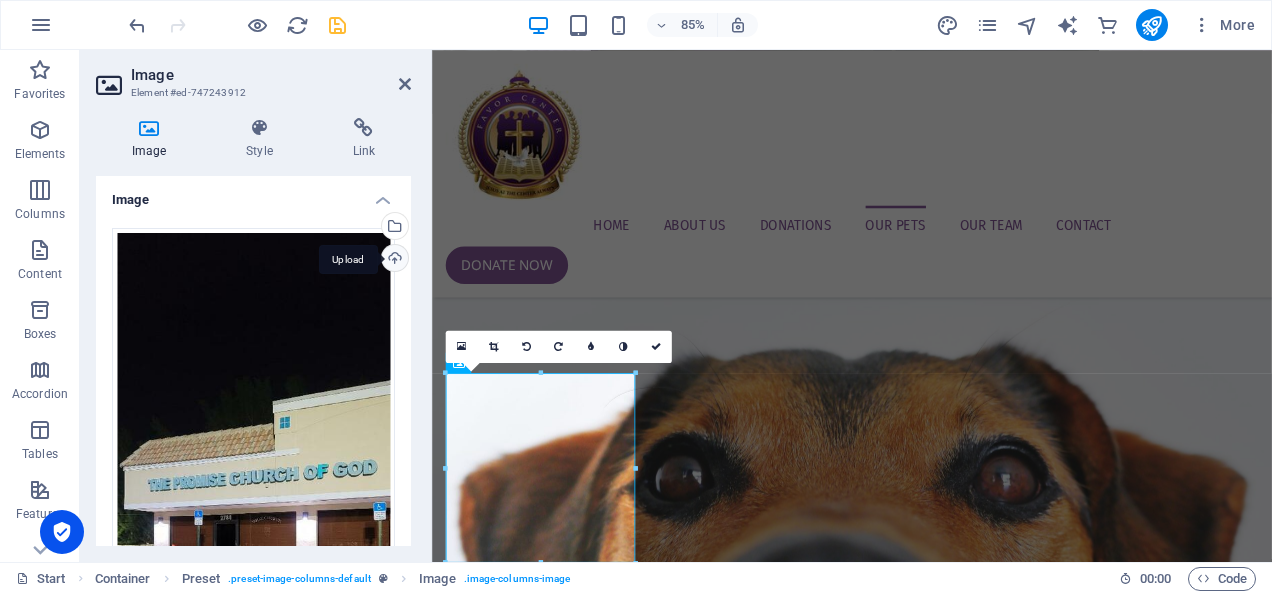 click on "Upload" at bounding box center [393, 260] 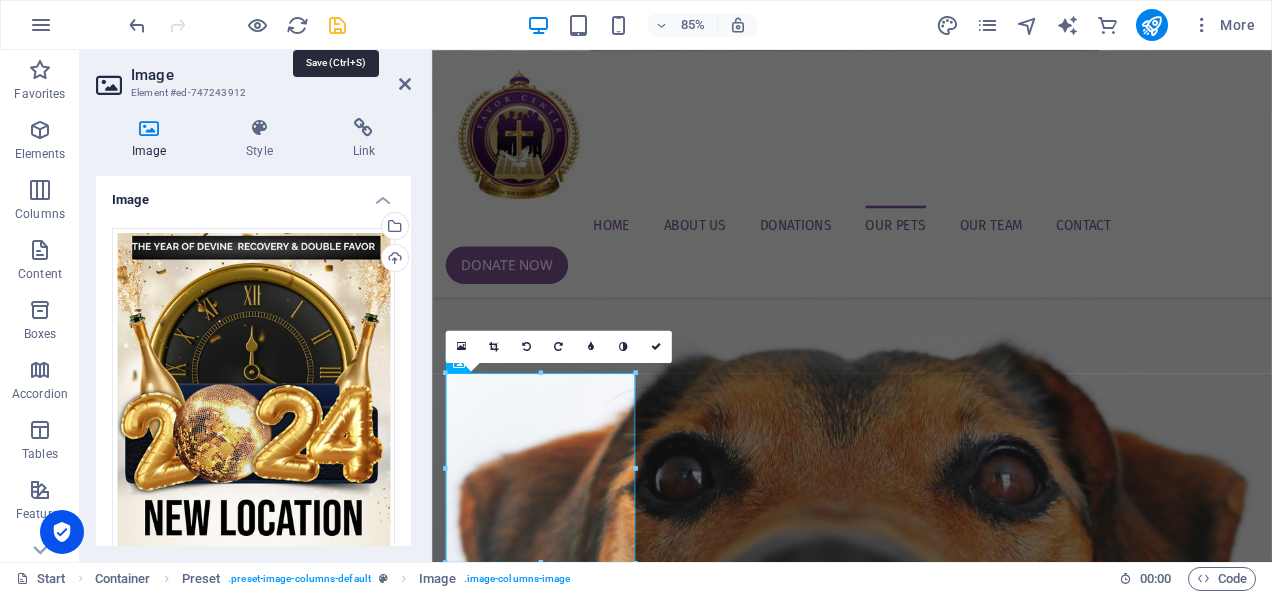 click at bounding box center (337, 25) 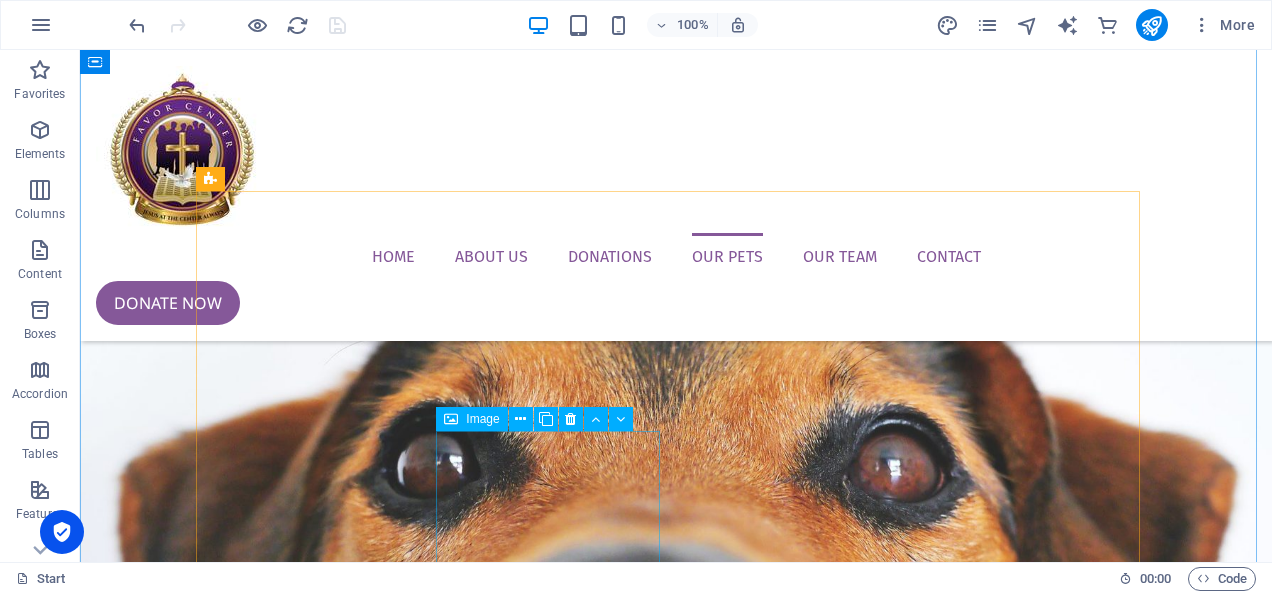 click on "  [PERSON_NAME]" at bounding box center (676, 7151) 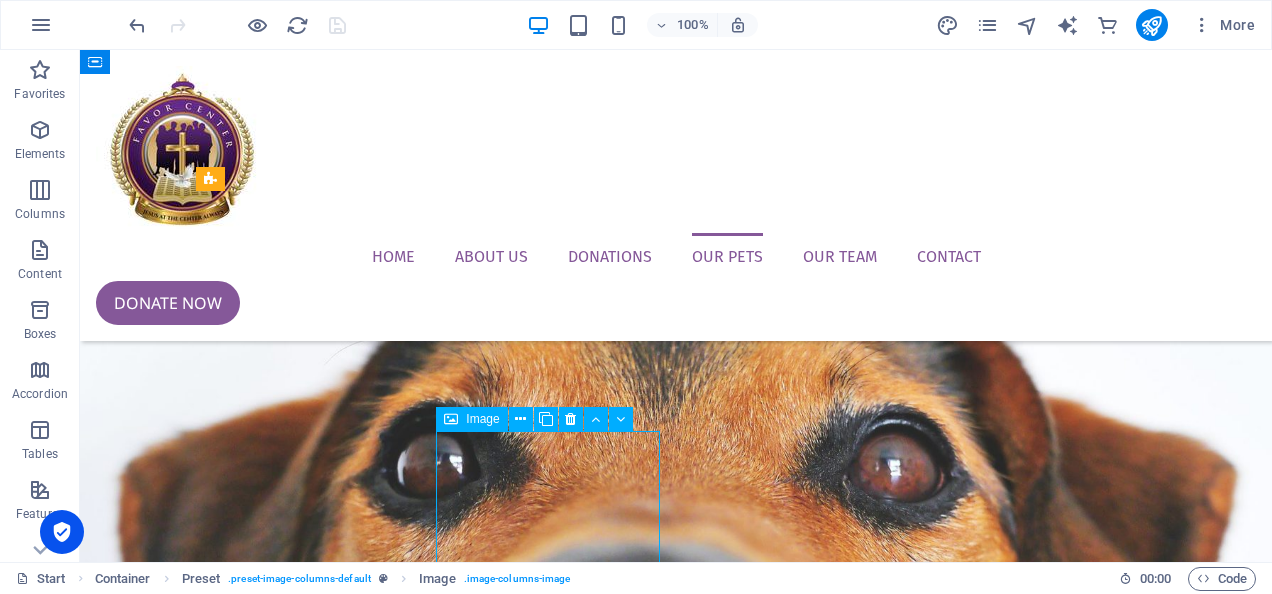 click on "  [PERSON_NAME]" at bounding box center (676, 7151) 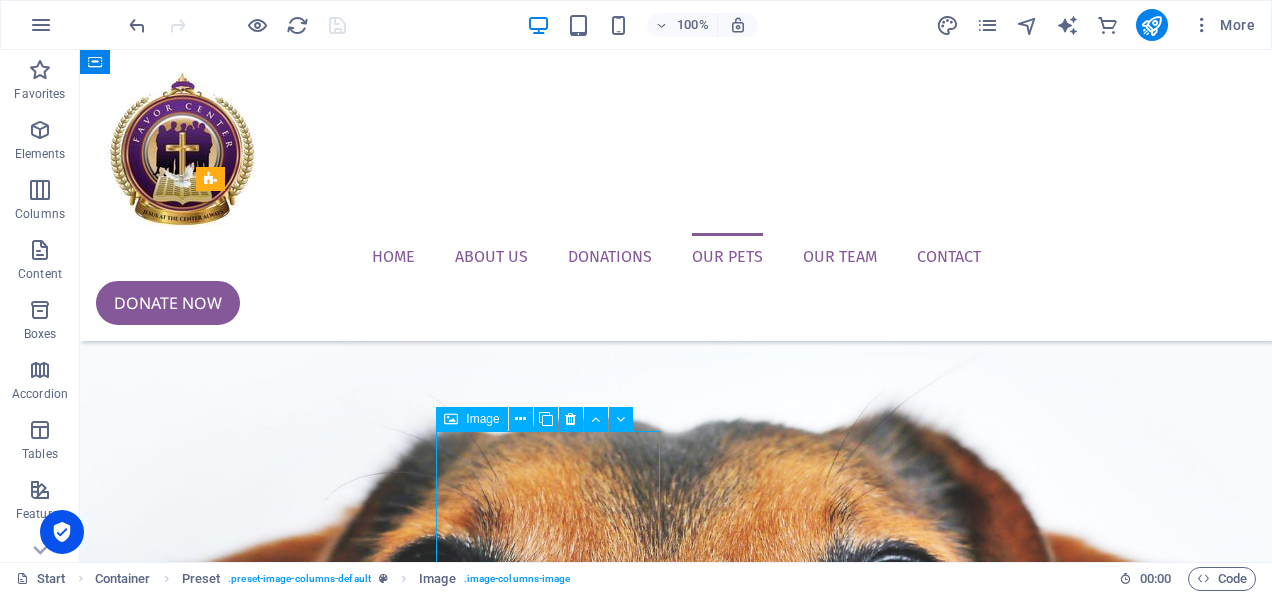 scroll, scrollTop: 1992, scrollLeft: 0, axis: vertical 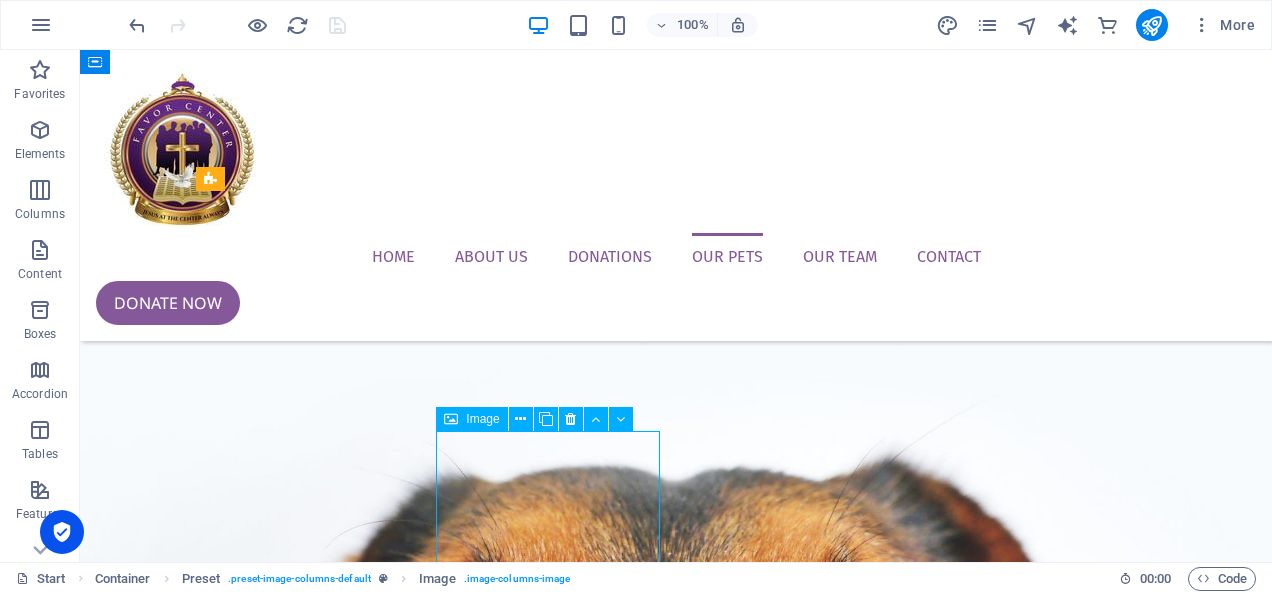 select on "%" 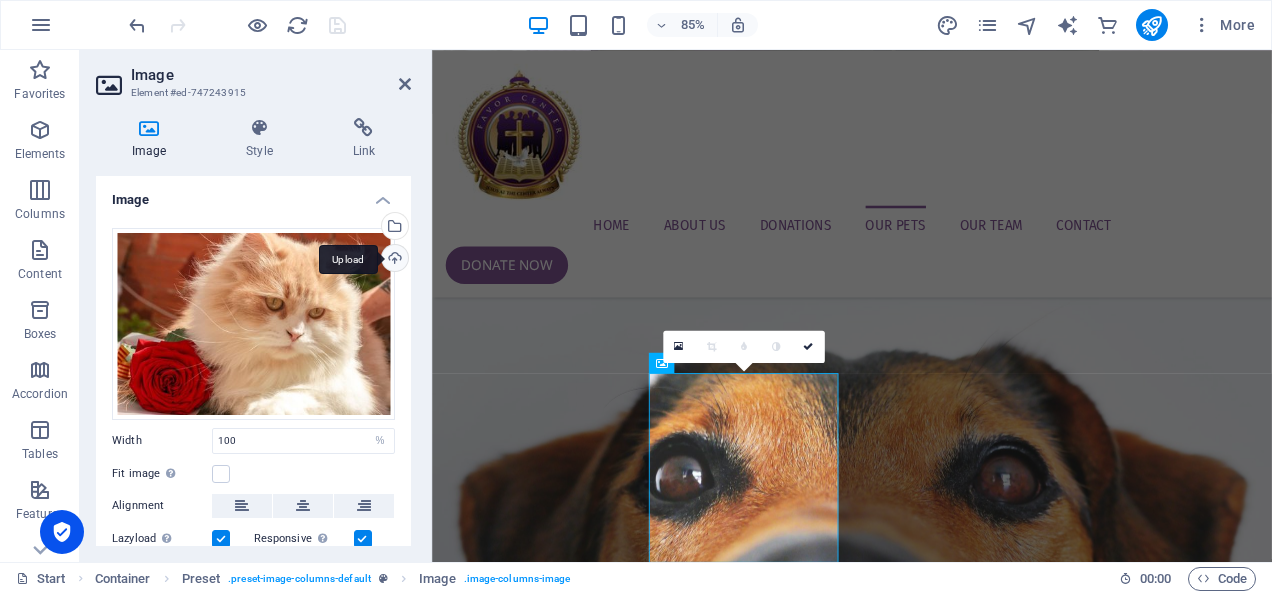 click on "Upload" at bounding box center [393, 260] 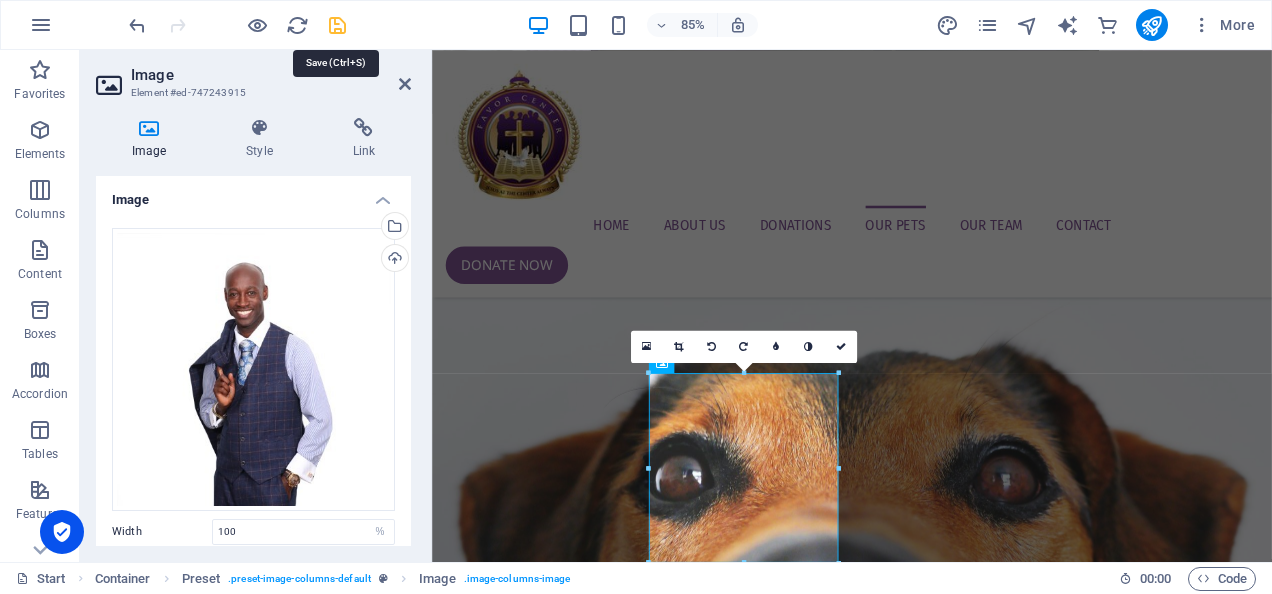 click at bounding box center (337, 25) 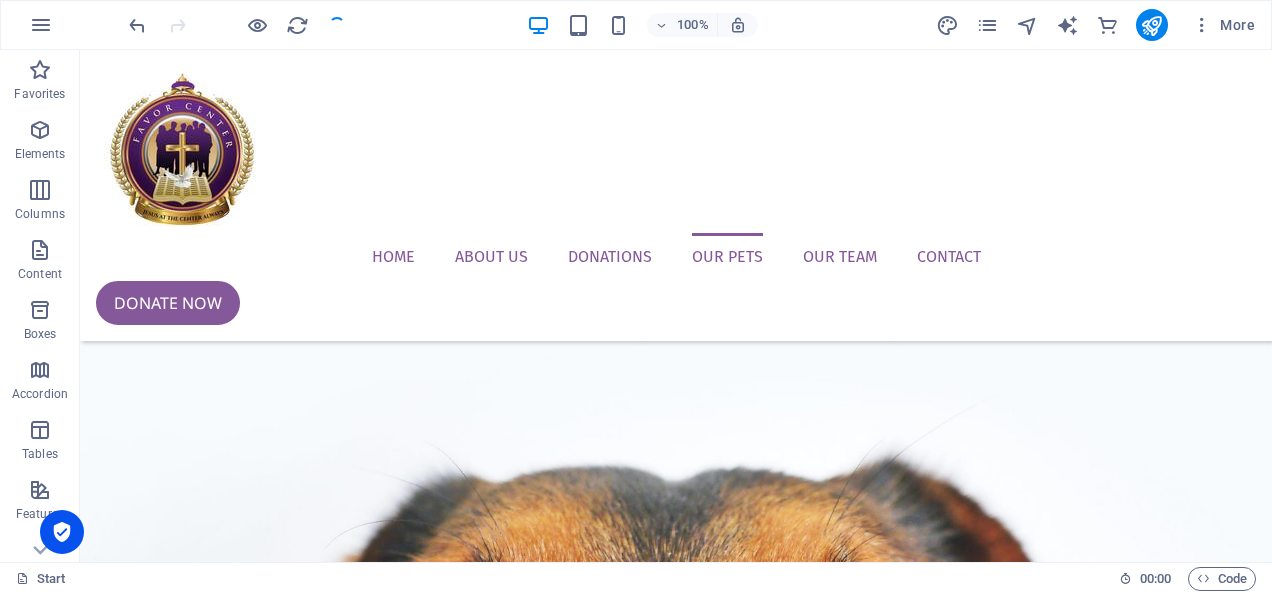 scroll, scrollTop: 2040, scrollLeft: 0, axis: vertical 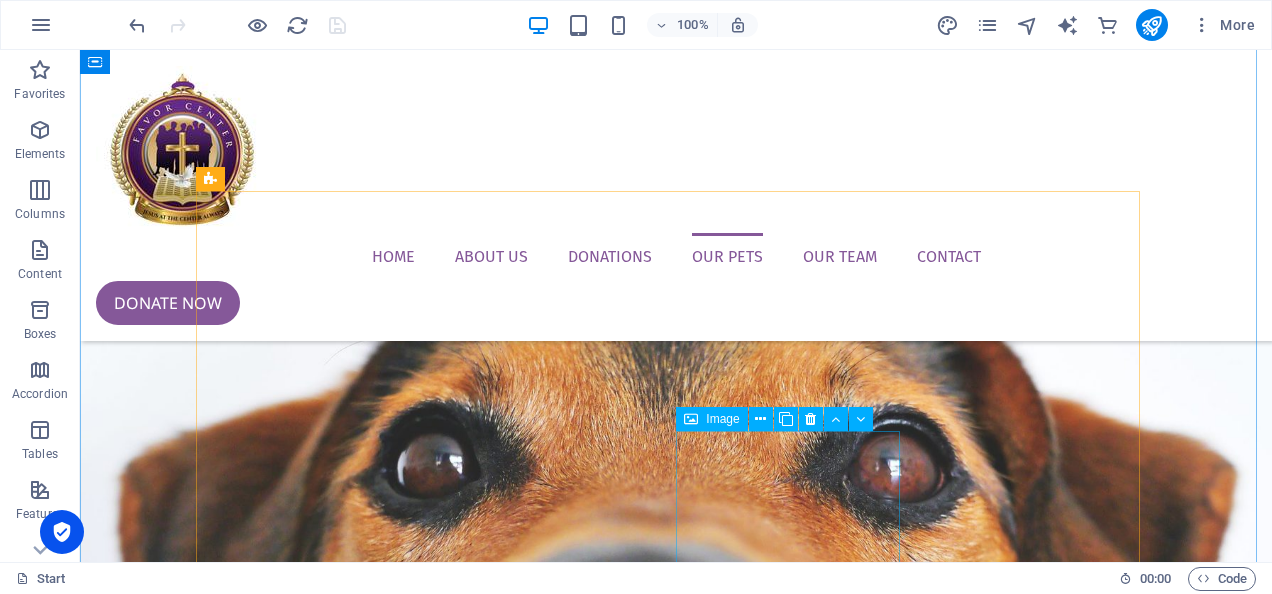 click on "  [PERSON_NAME]" at bounding box center (676, 8103) 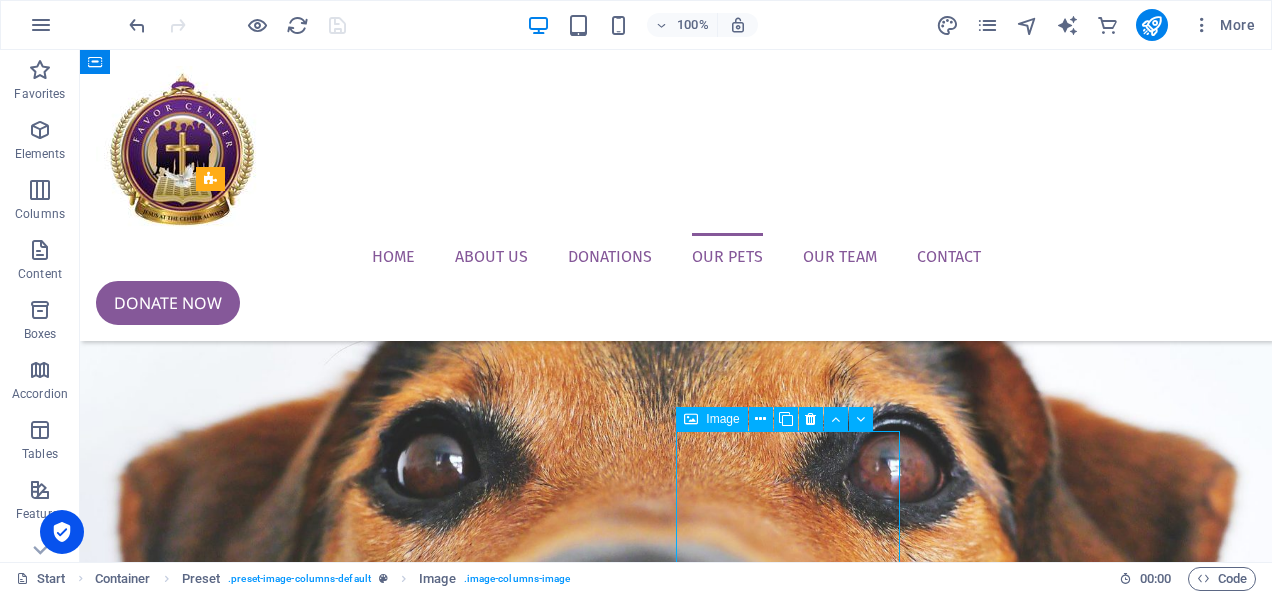 click on "  [PERSON_NAME]" at bounding box center [676, 8103] 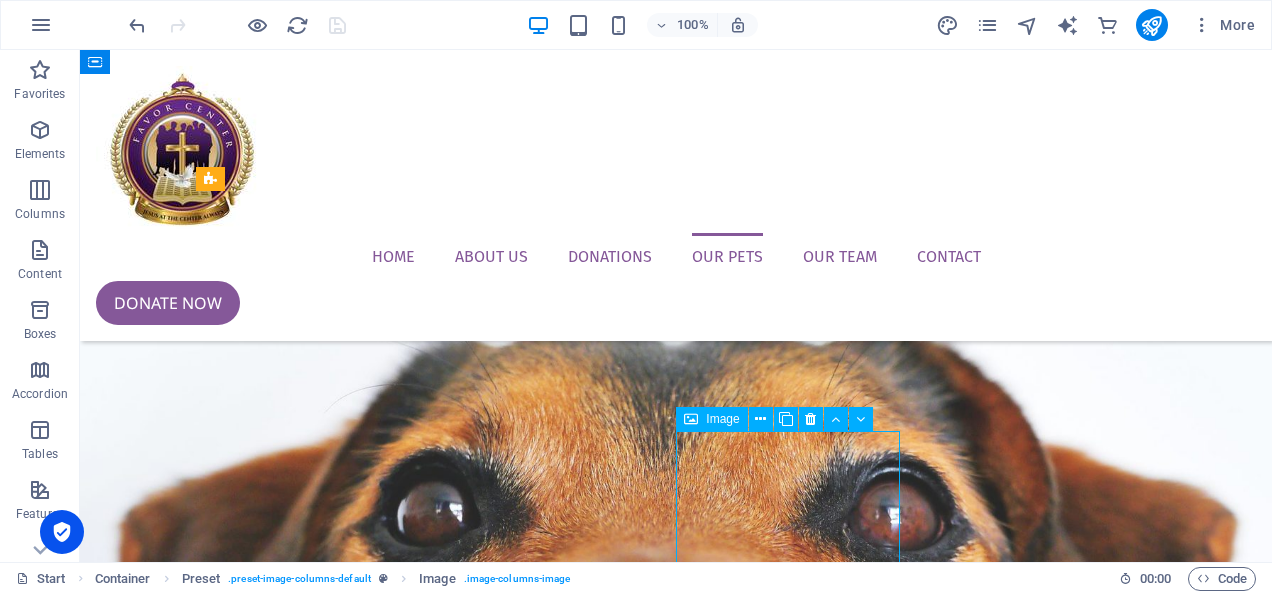 select on "%" 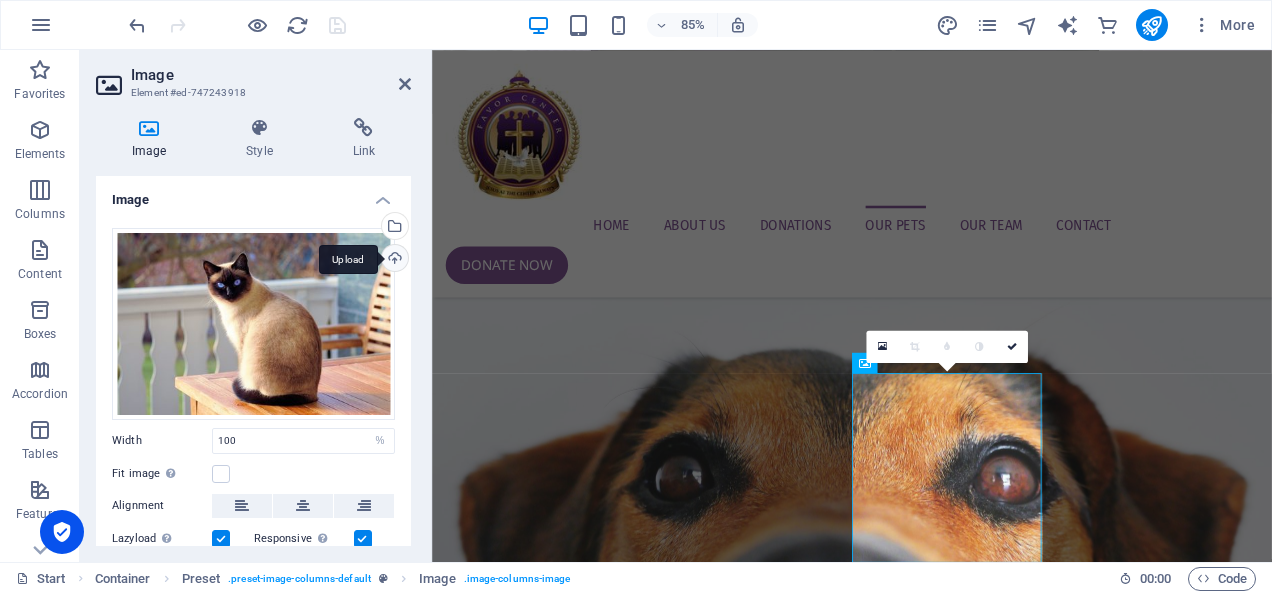 click on "Upload" at bounding box center (393, 260) 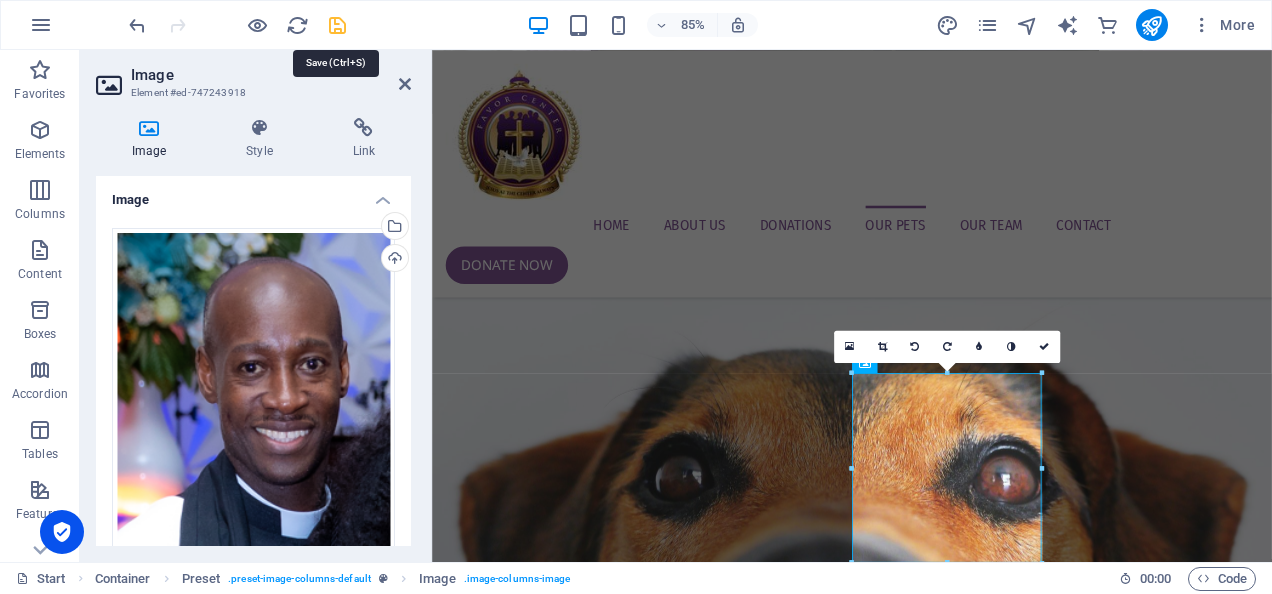 click at bounding box center (337, 25) 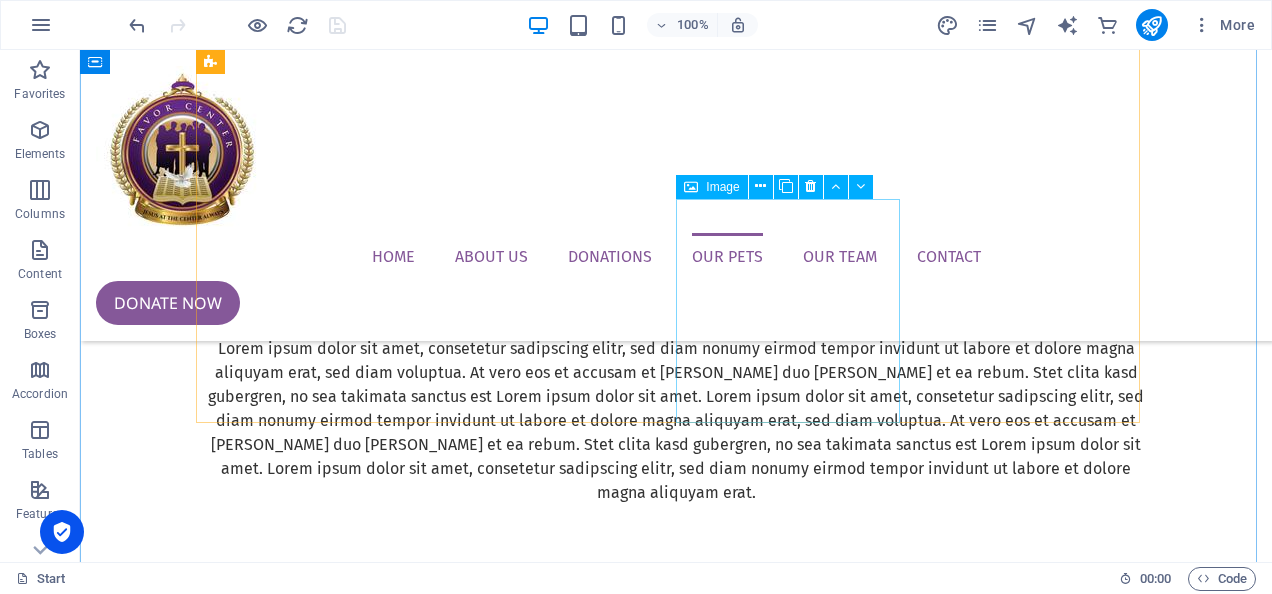 scroll, scrollTop: 2272, scrollLeft: 0, axis: vertical 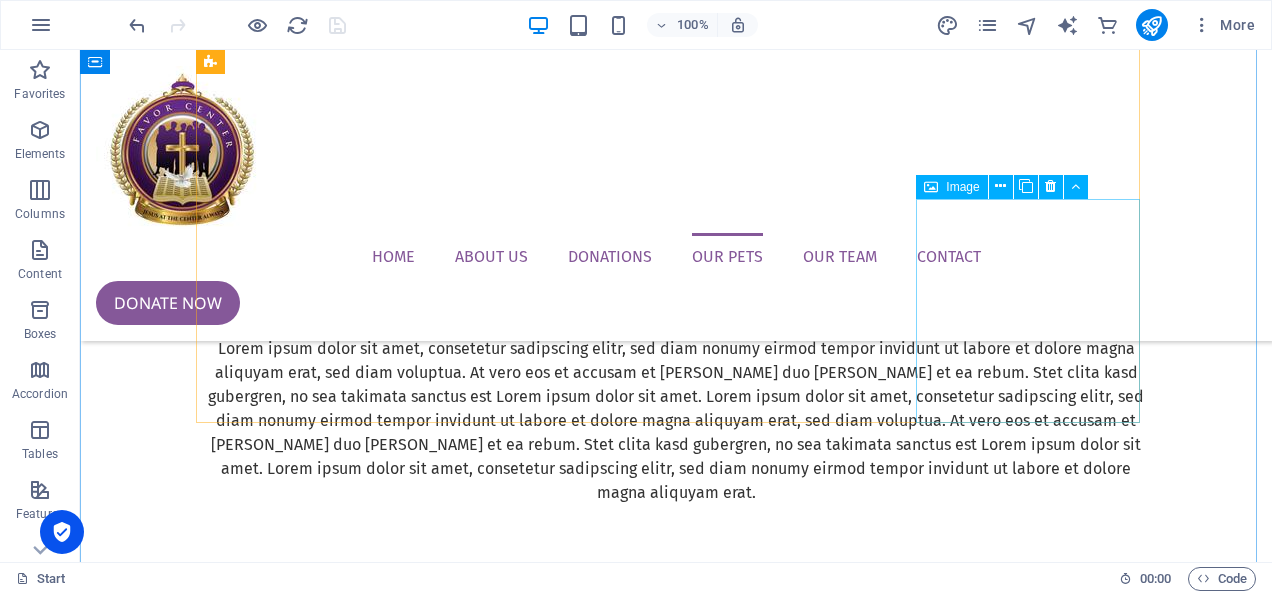 click on "  Tiger" at bounding box center (676, 8823) 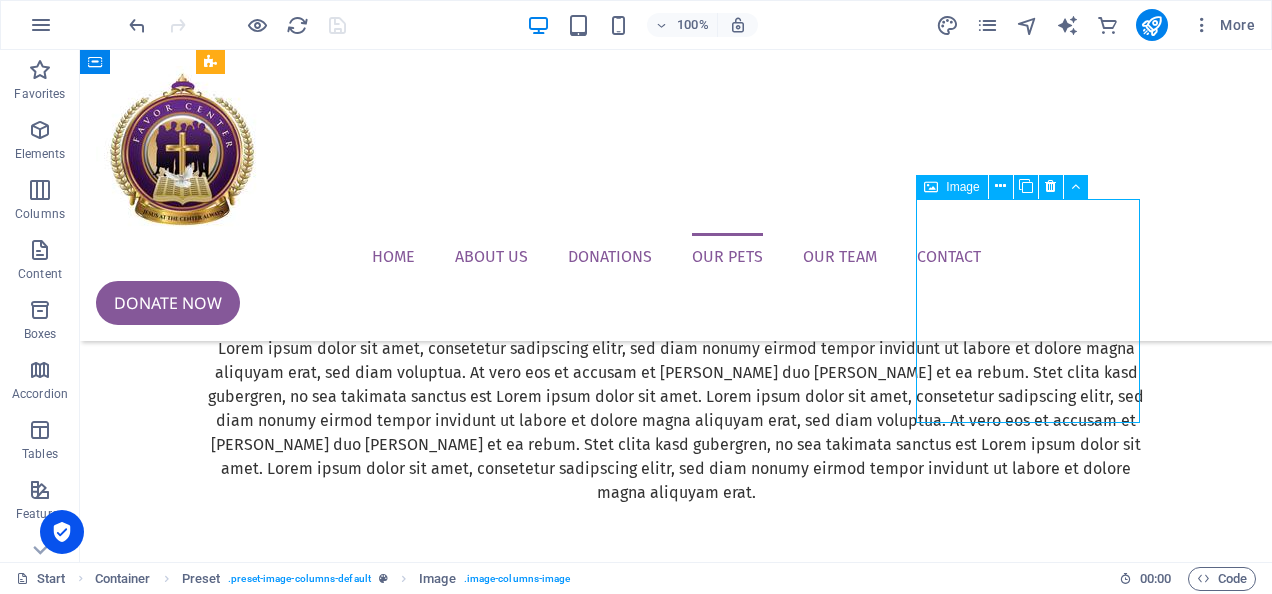 click on "  Tiger" at bounding box center [676, 8823] 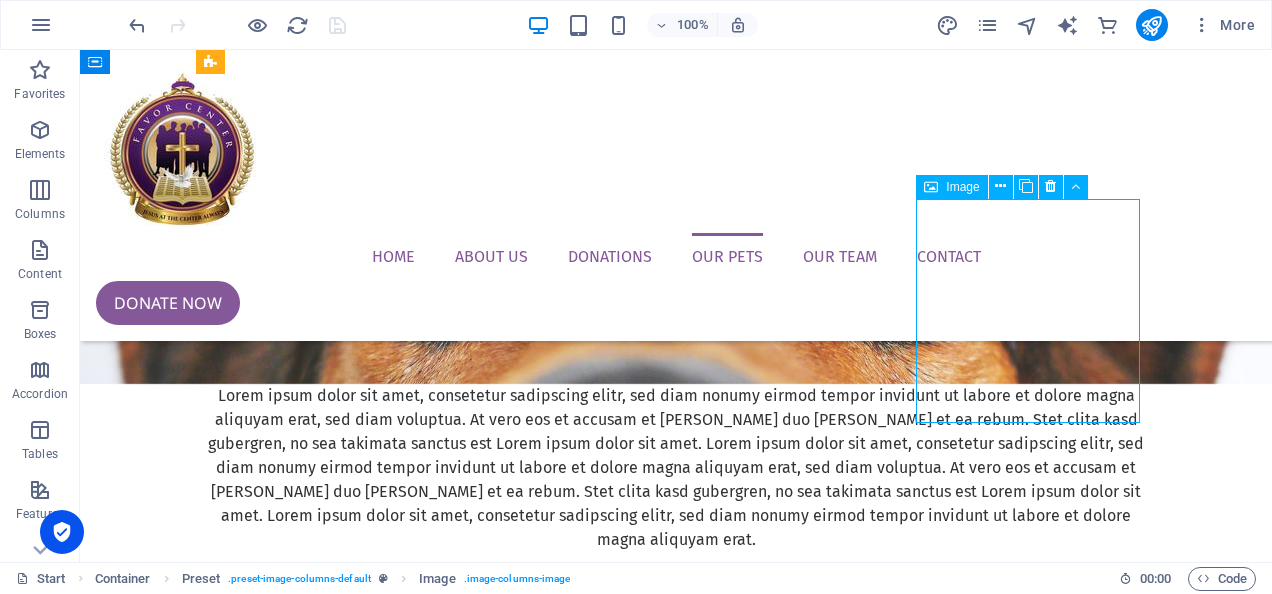 select on "%" 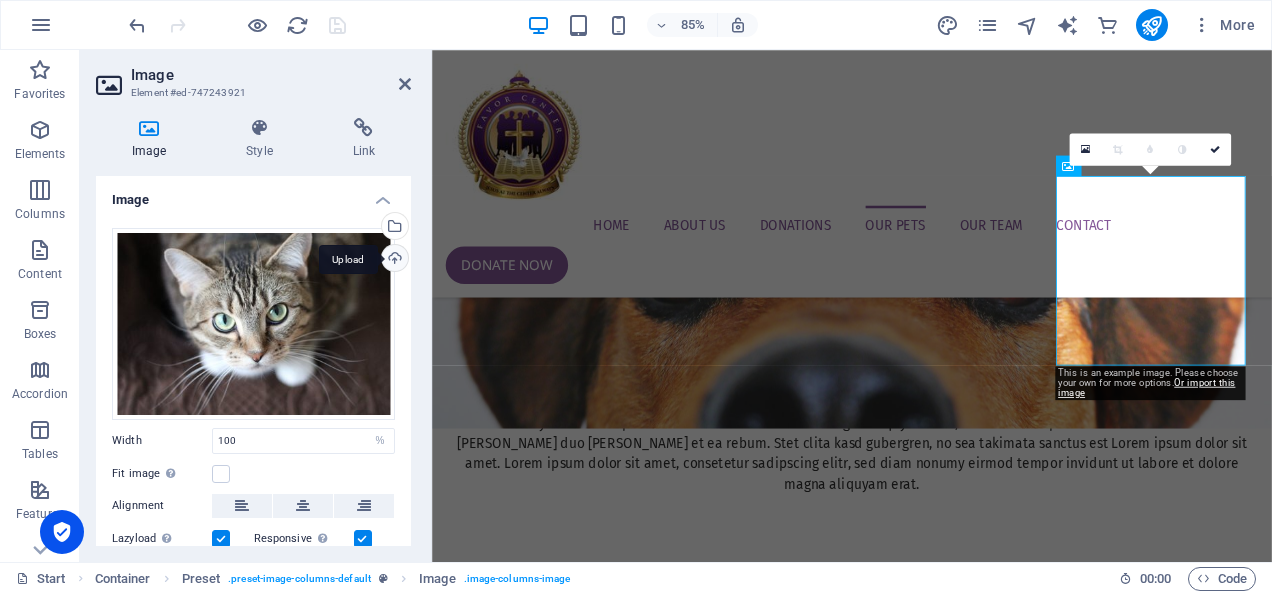 click on "Upload" at bounding box center [393, 260] 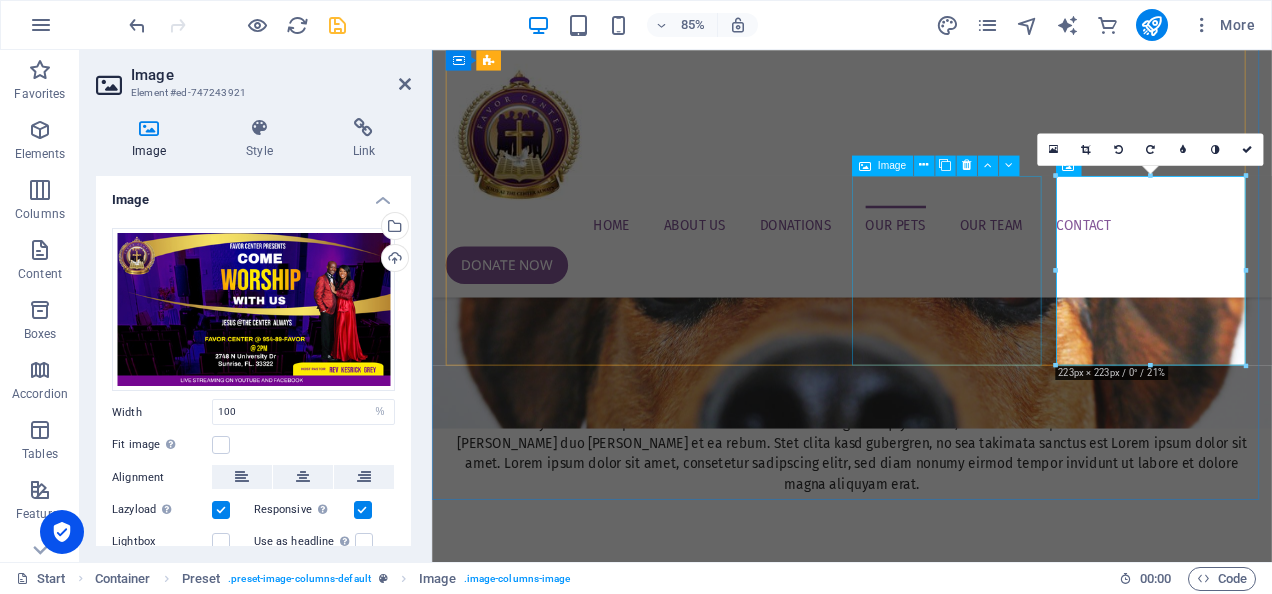 click on "  [PERSON_NAME]" at bounding box center (926, 7939) 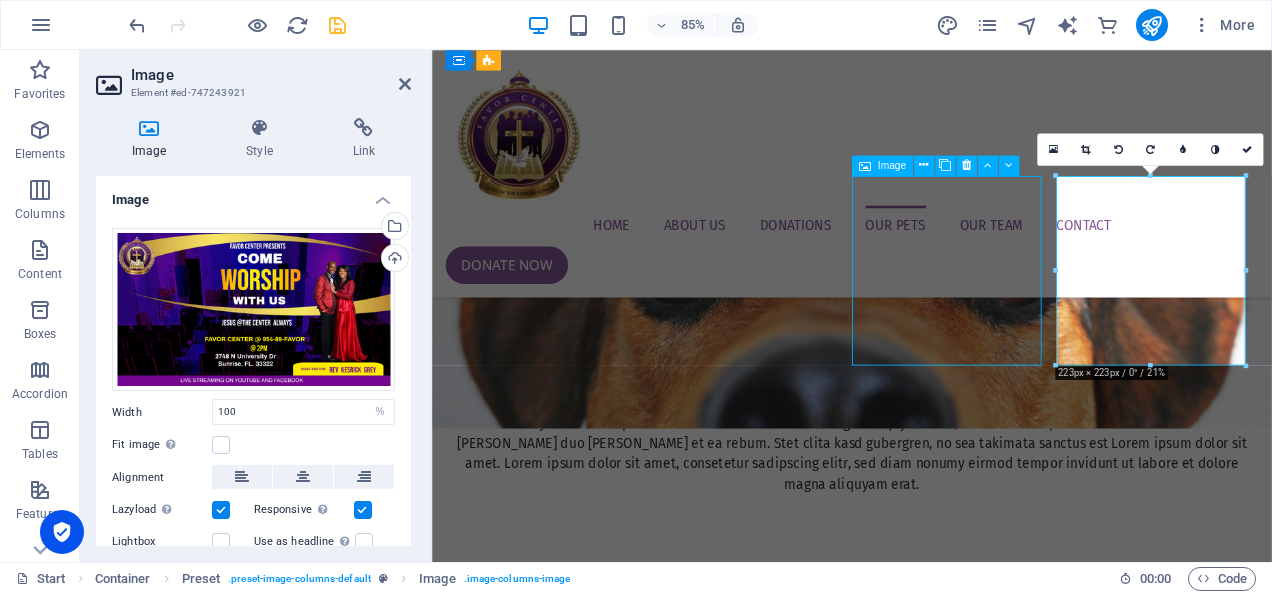 scroll, scrollTop: 2272, scrollLeft: 0, axis: vertical 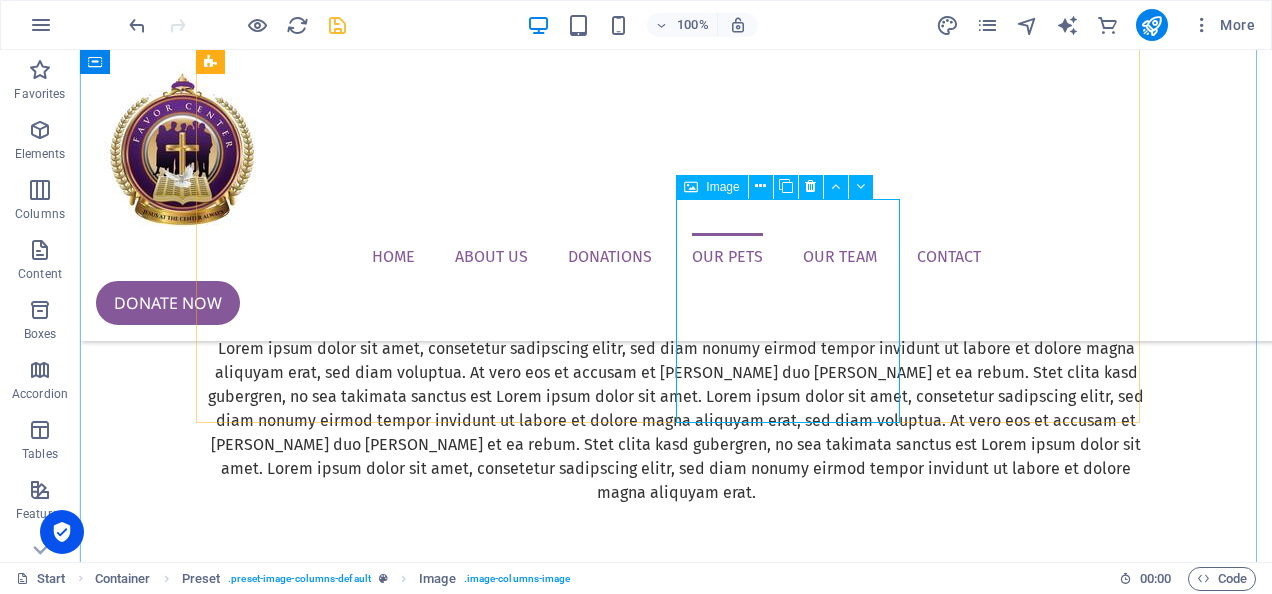 click on "  [PERSON_NAME]" at bounding box center (676, 7871) 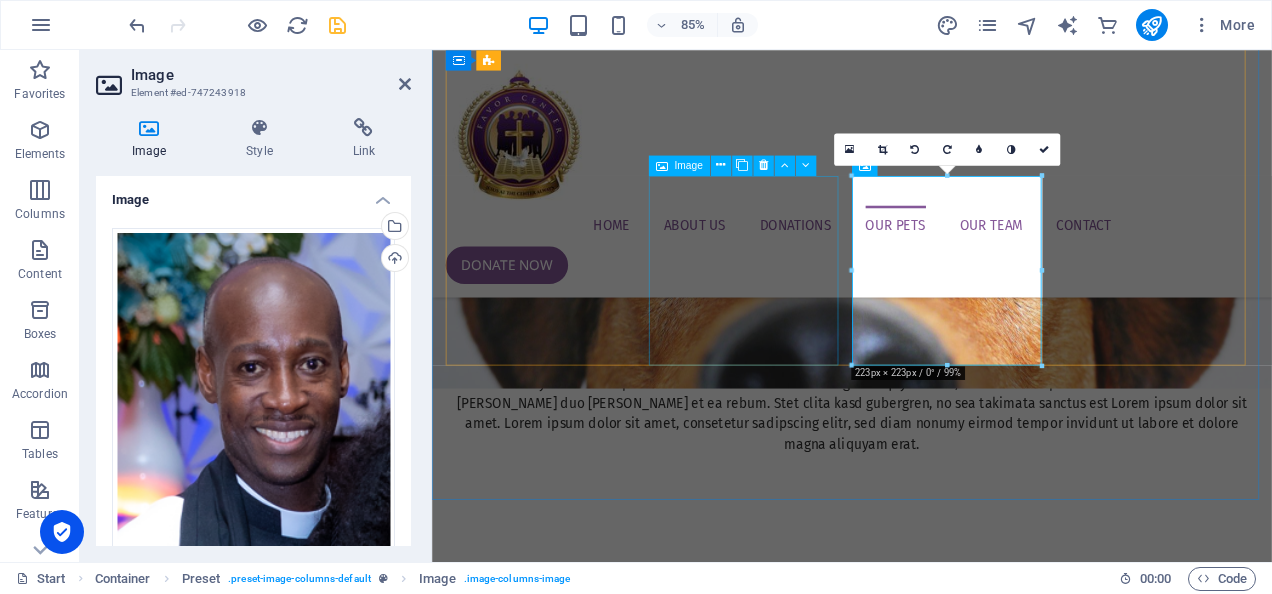 scroll, scrollTop: 2225, scrollLeft: 0, axis: vertical 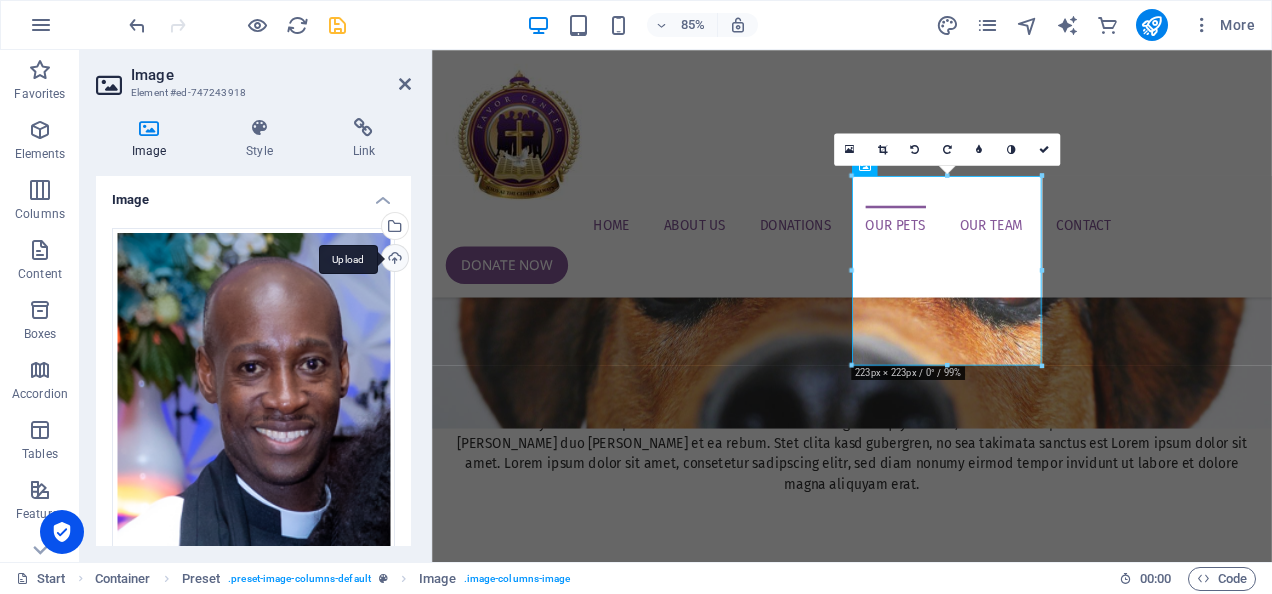 click on "Upload" at bounding box center [393, 260] 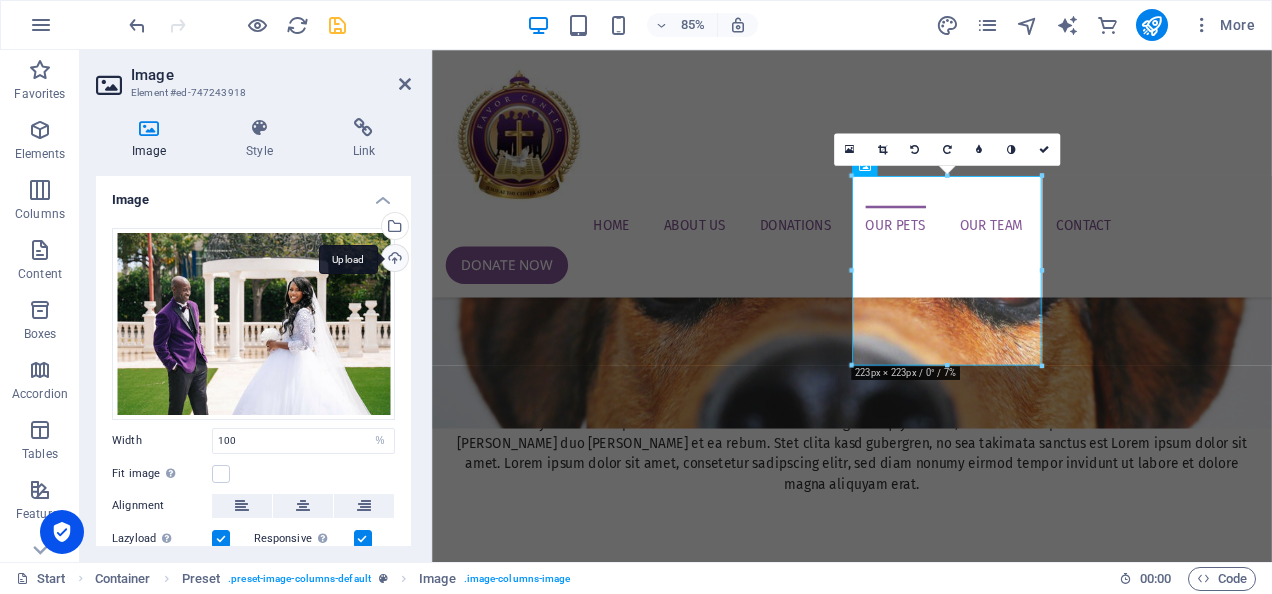 click on "Upload" at bounding box center [393, 260] 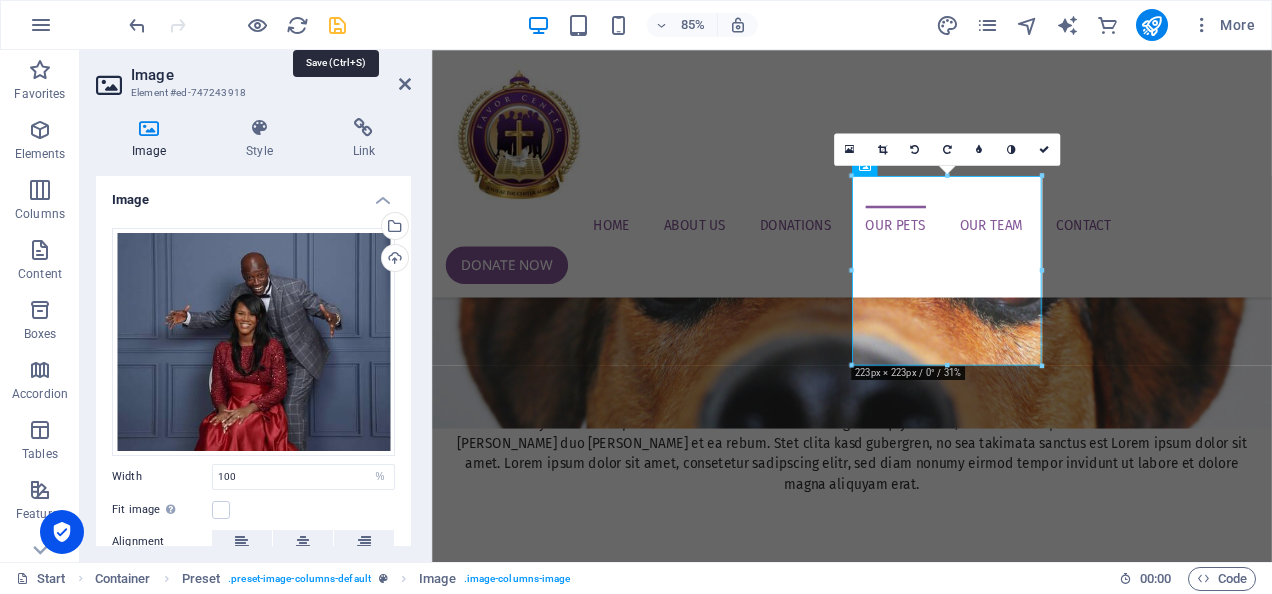 click at bounding box center (337, 25) 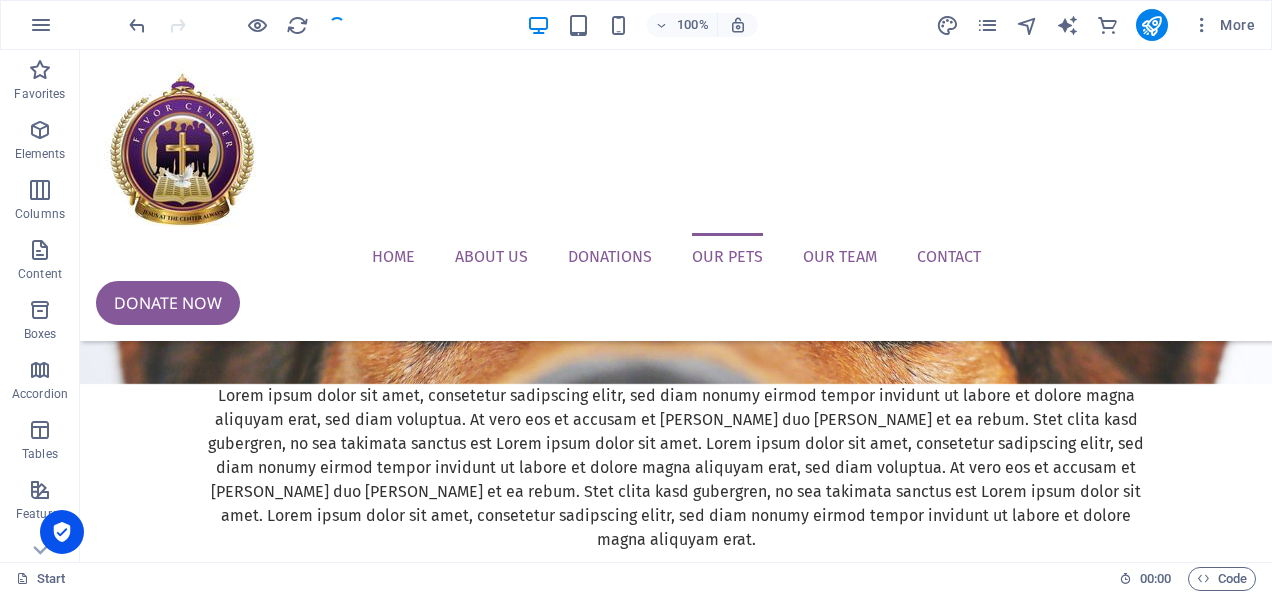 scroll, scrollTop: 2272, scrollLeft: 0, axis: vertical 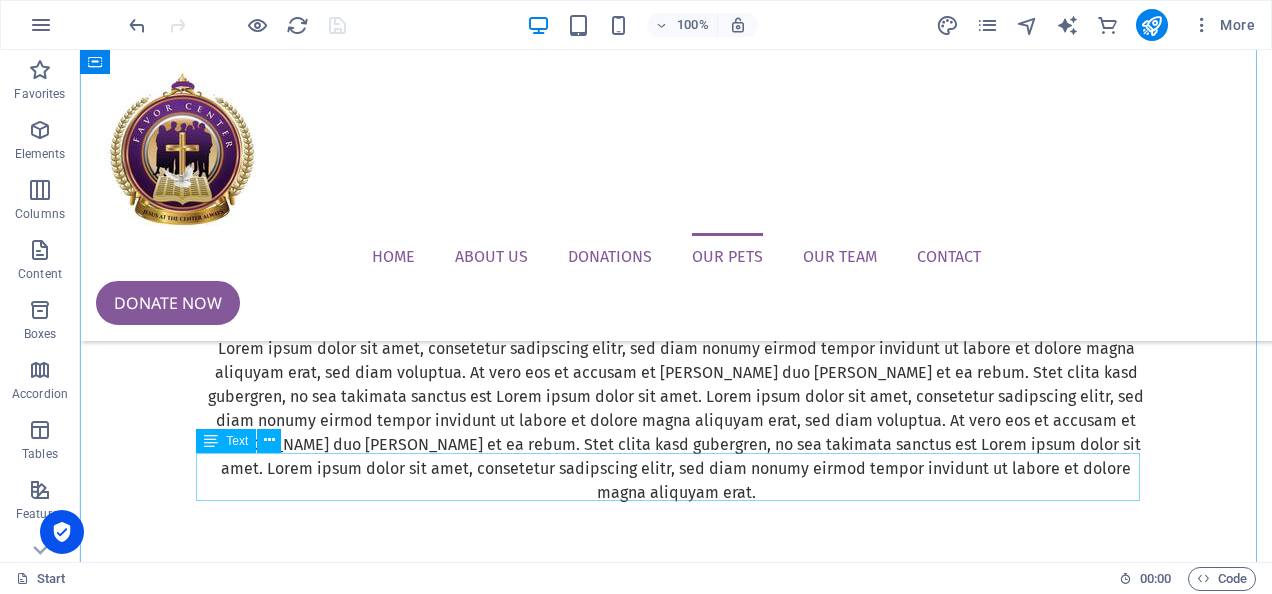 click on "Contact us for more information   +1 646 - 333 - 44 55" at bounding box center [676, 9349] 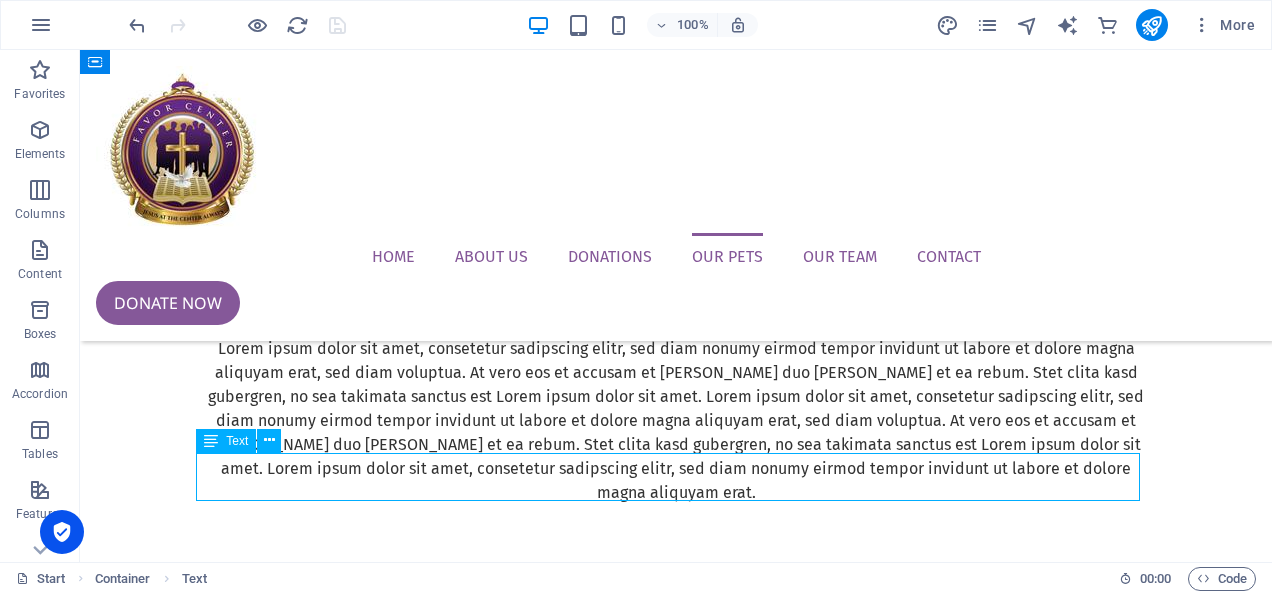 click on "Contact us for more information   +1 646 - 333 - 44 55" at bounding box center [676, 9349] 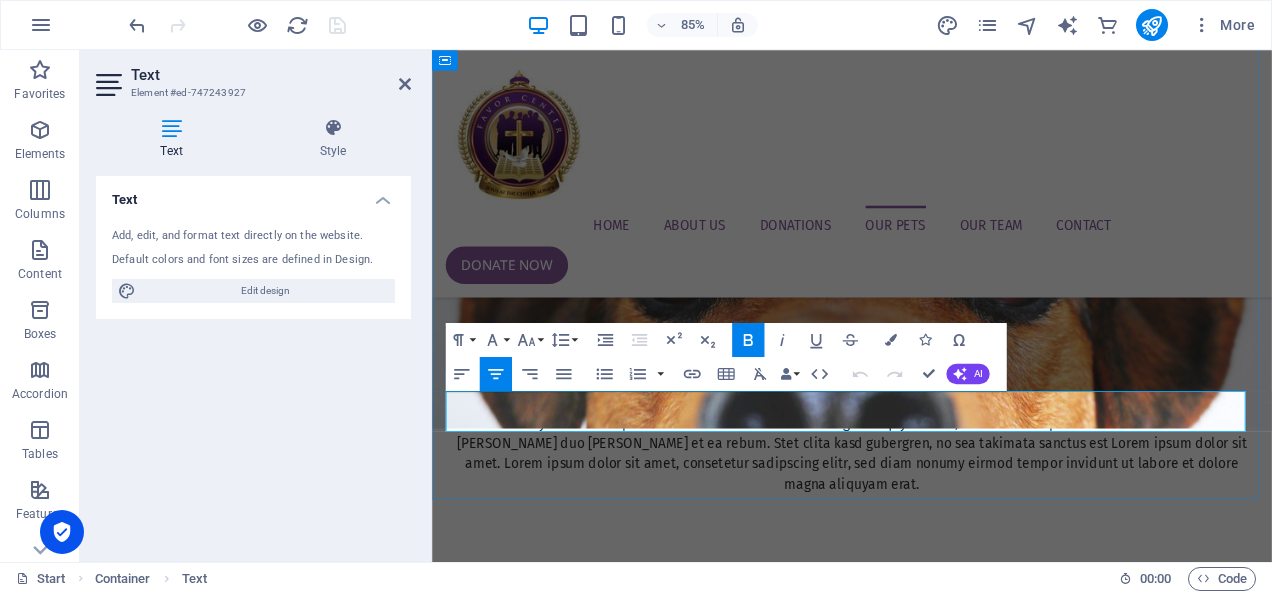 click on "+1 646 - 333 - 44 55" at bounding box center (926, 9428) 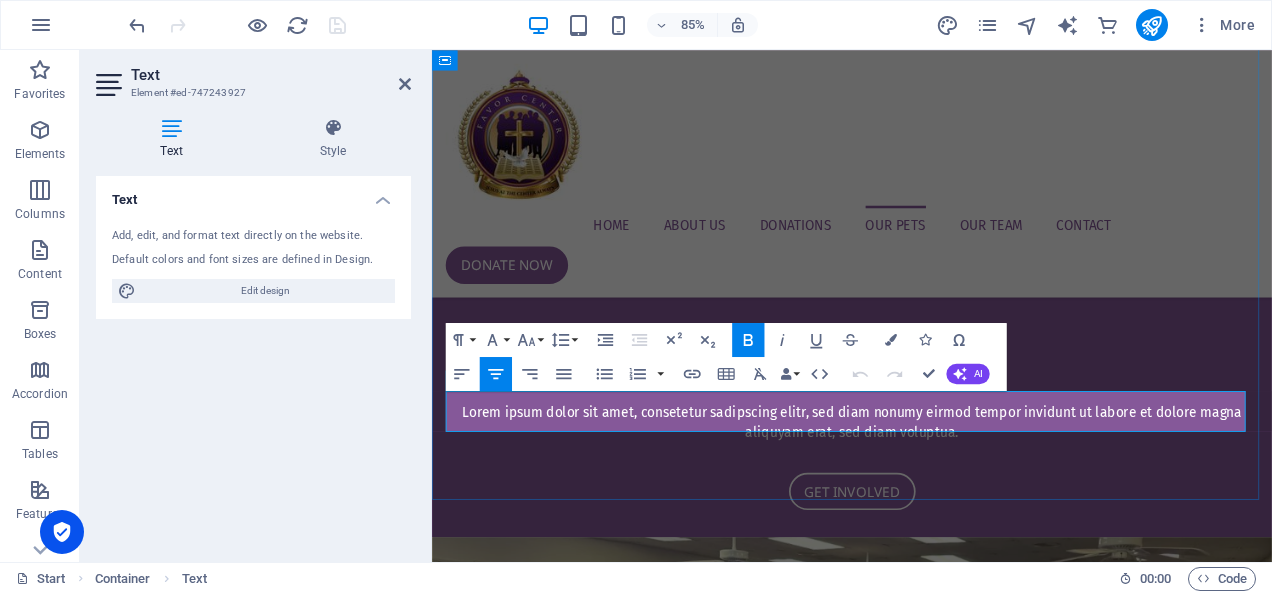 scroll, scrollTop: 2878, scrollLeft: 0, axis: vertical 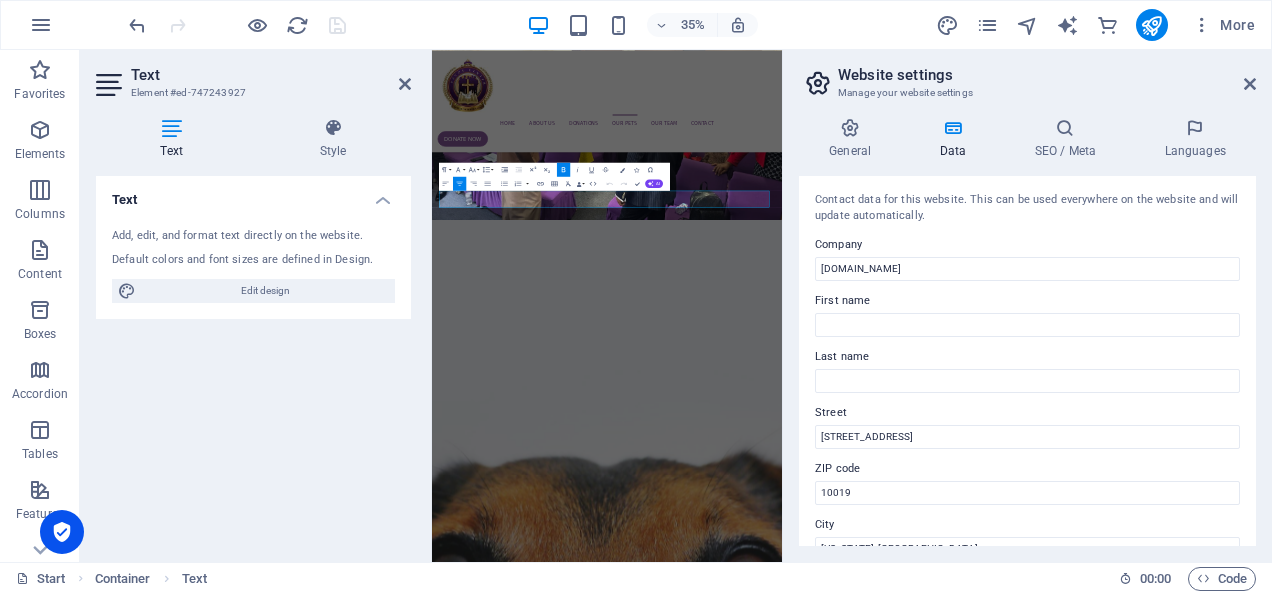 click on "Street" at bounding box center [1027, 413] 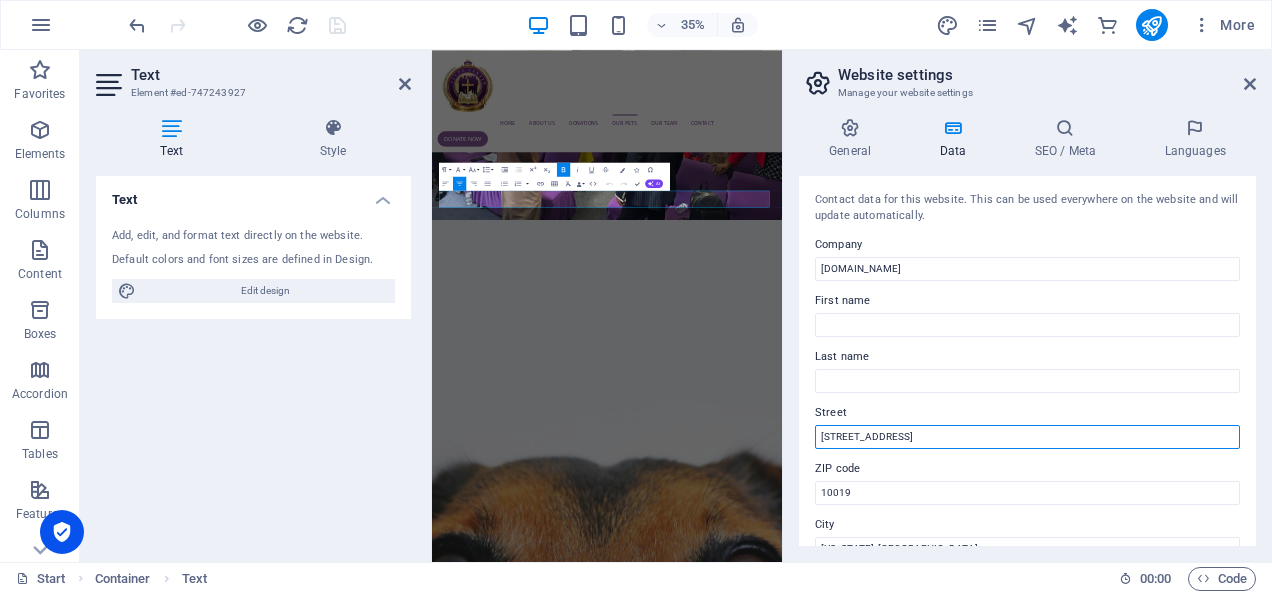 click on "[STREET_ADDRESS]" at bounding box center (1027, 437) 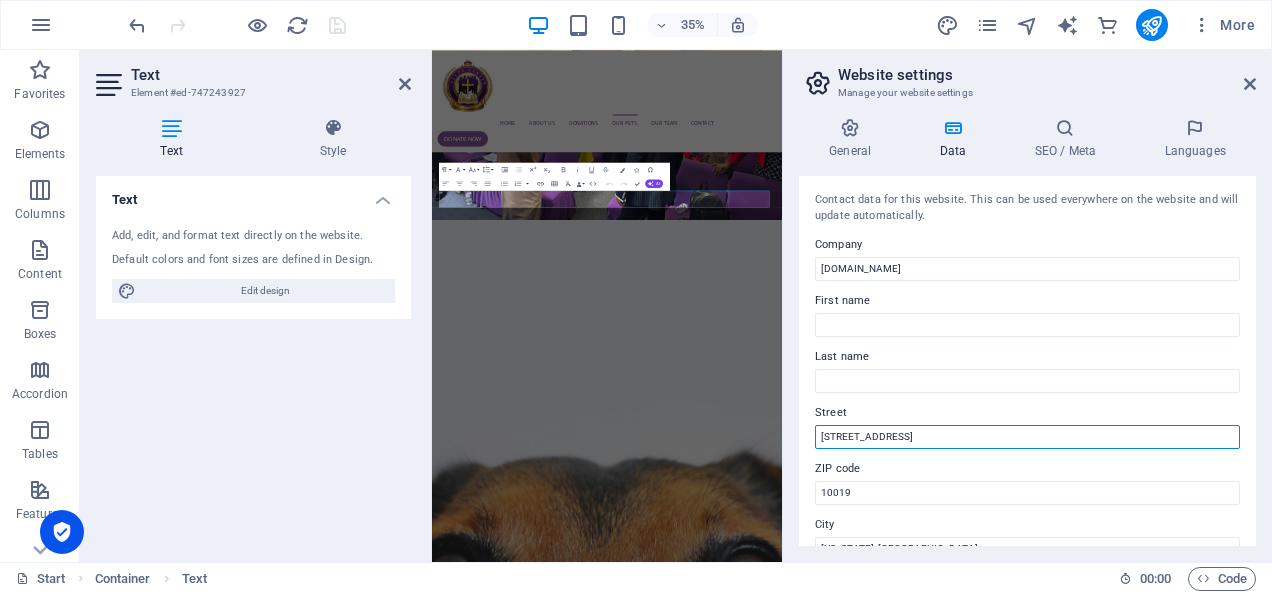 click on "[STREET_ADDRESS]" at bounding box center [1027, 437] 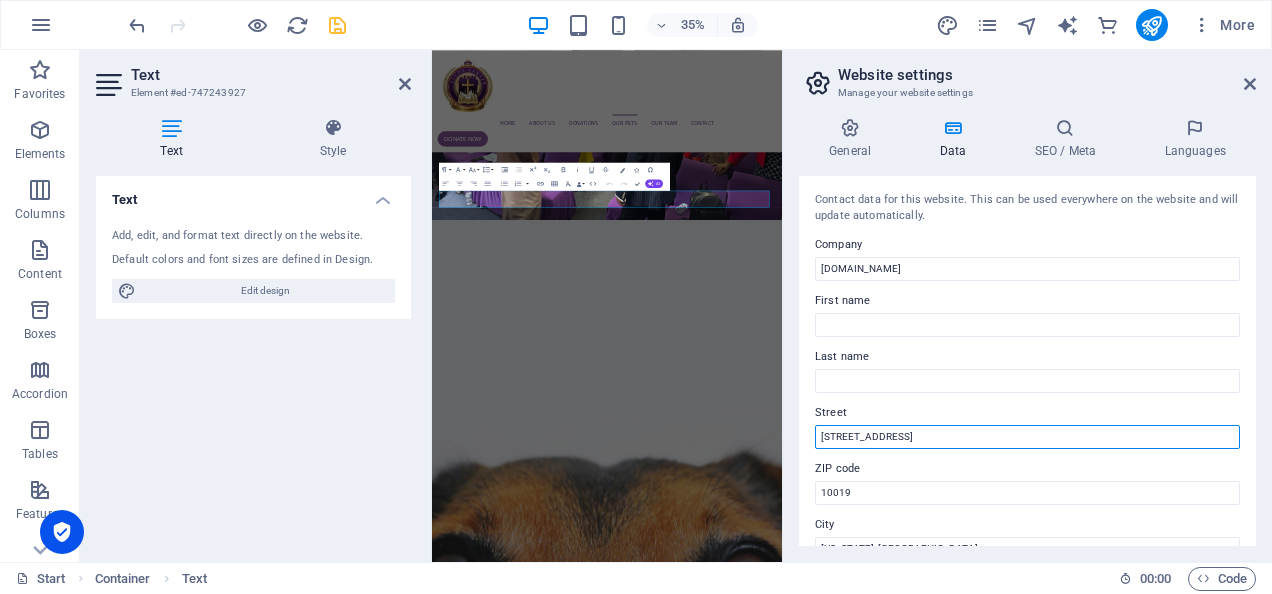 type on "[STREET_ADDRESS]" 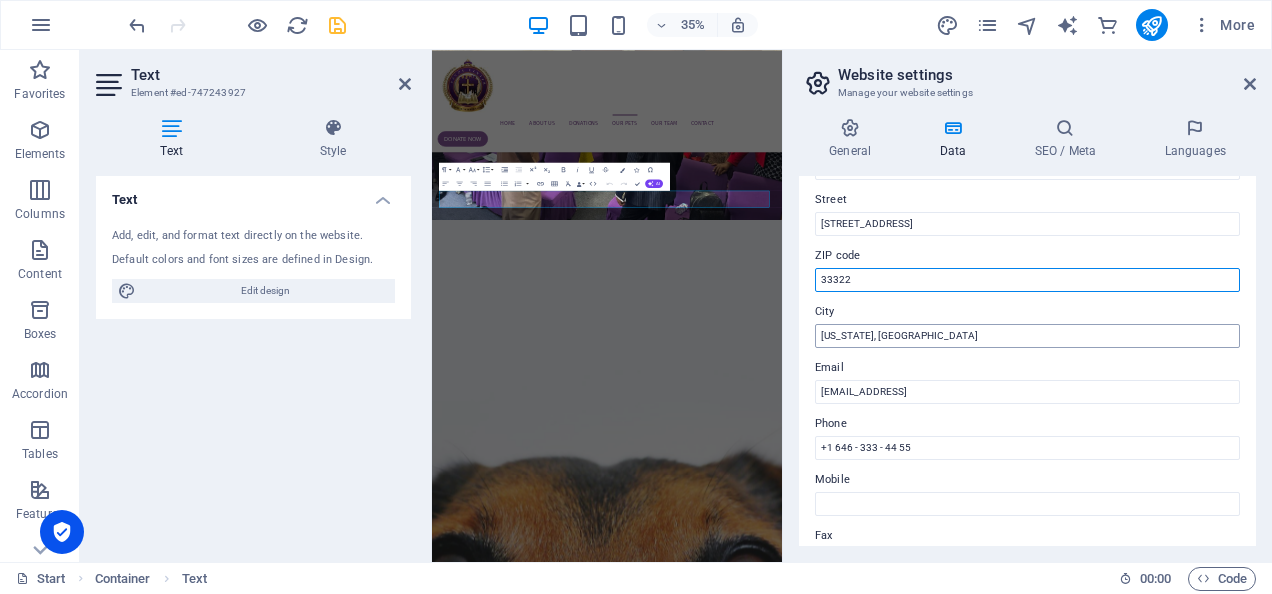 scroll, scrollTop: 214, scrollLeft: 0, axis: vertical 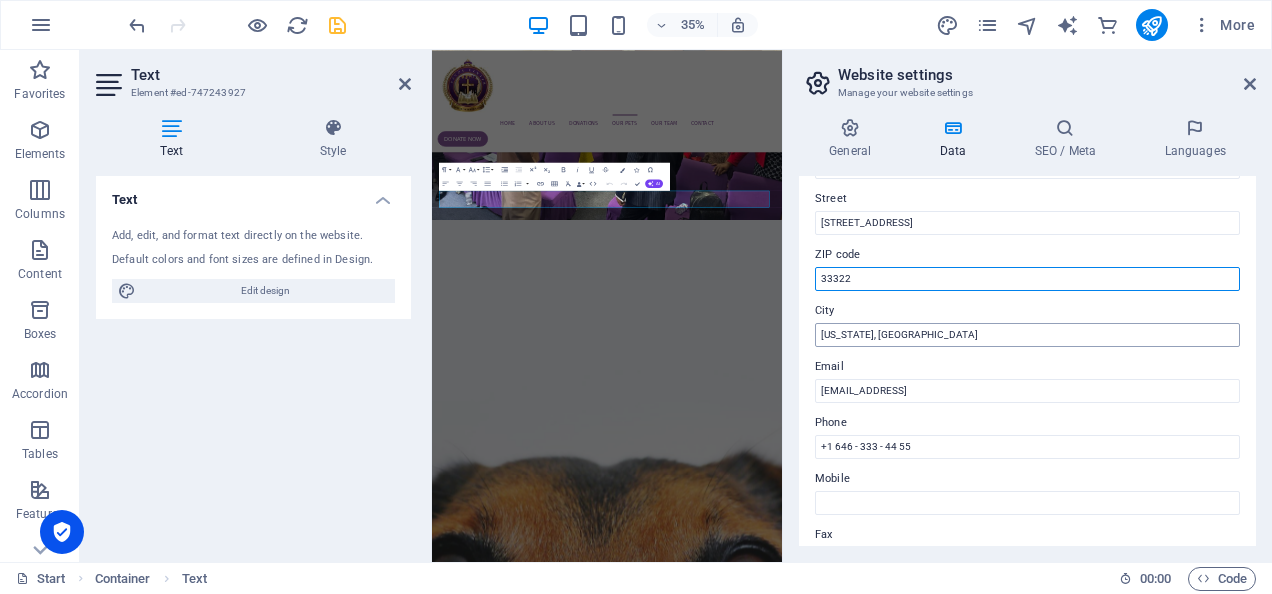 type on "33322" 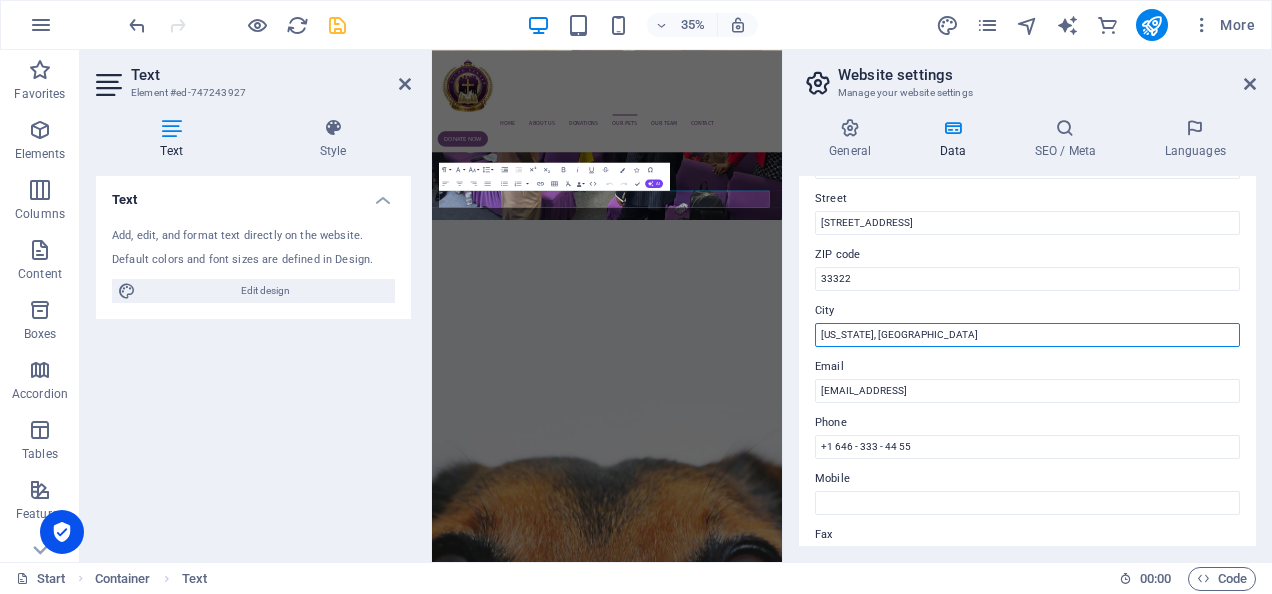 click on "[US_STATE], [GEOGRAPHIC_DATA]" at bounding box center [1027, 335] 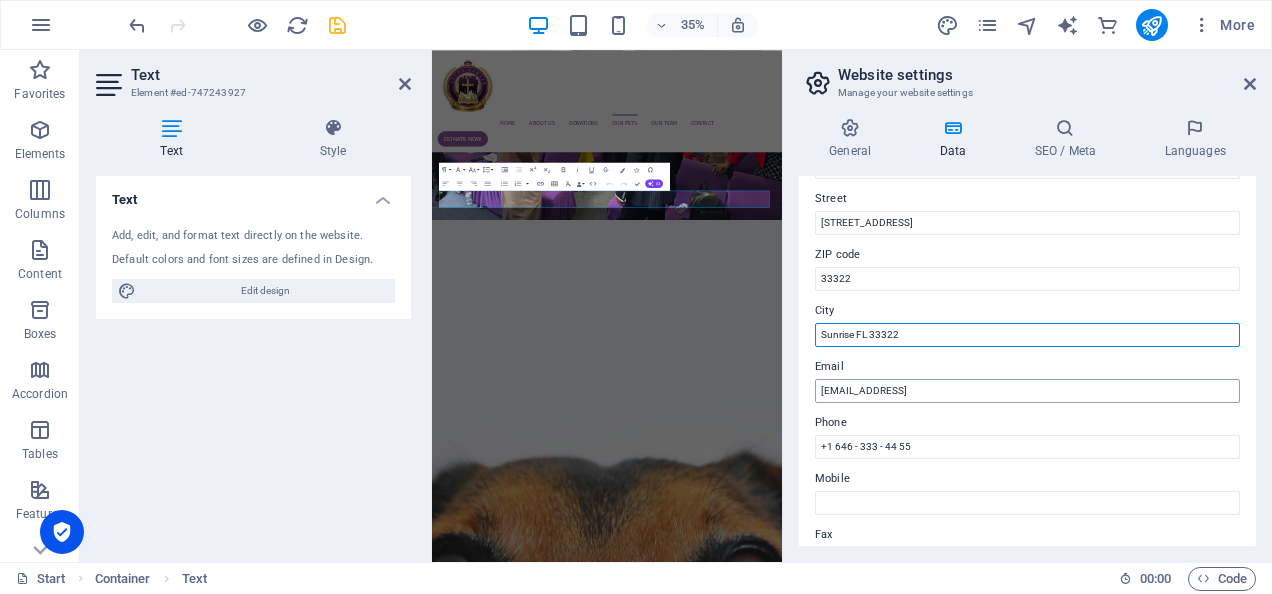 type on "Sunrise FL 33322" 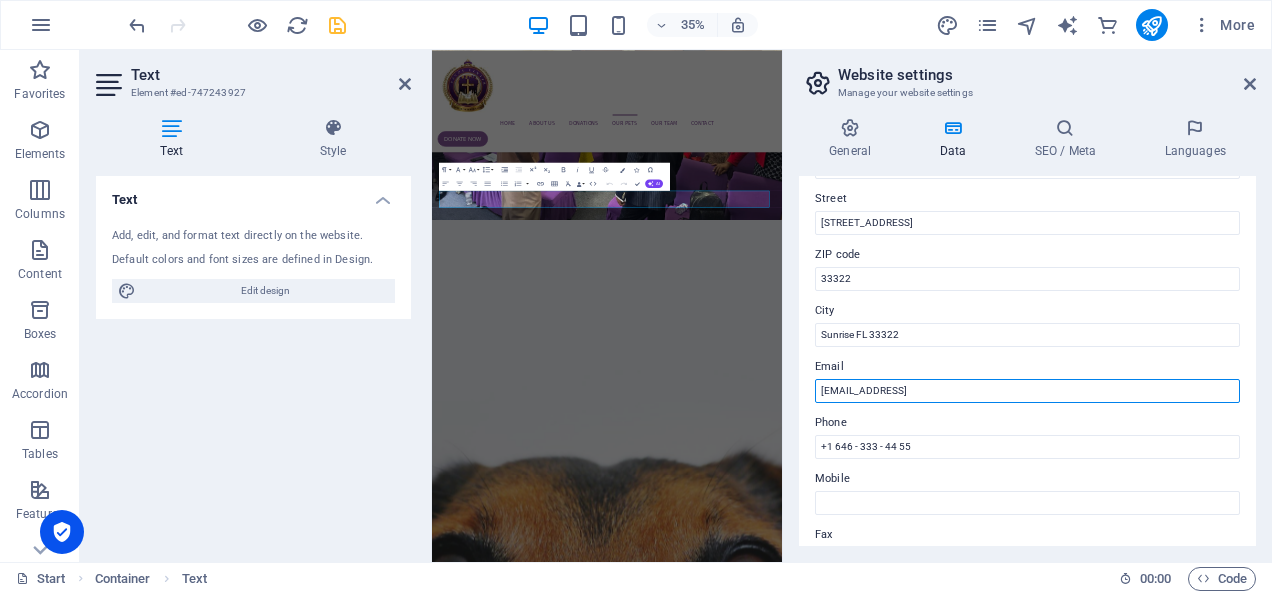 click on "[EMAIL_ADDRESS]" at bounding box center (1027, 391) 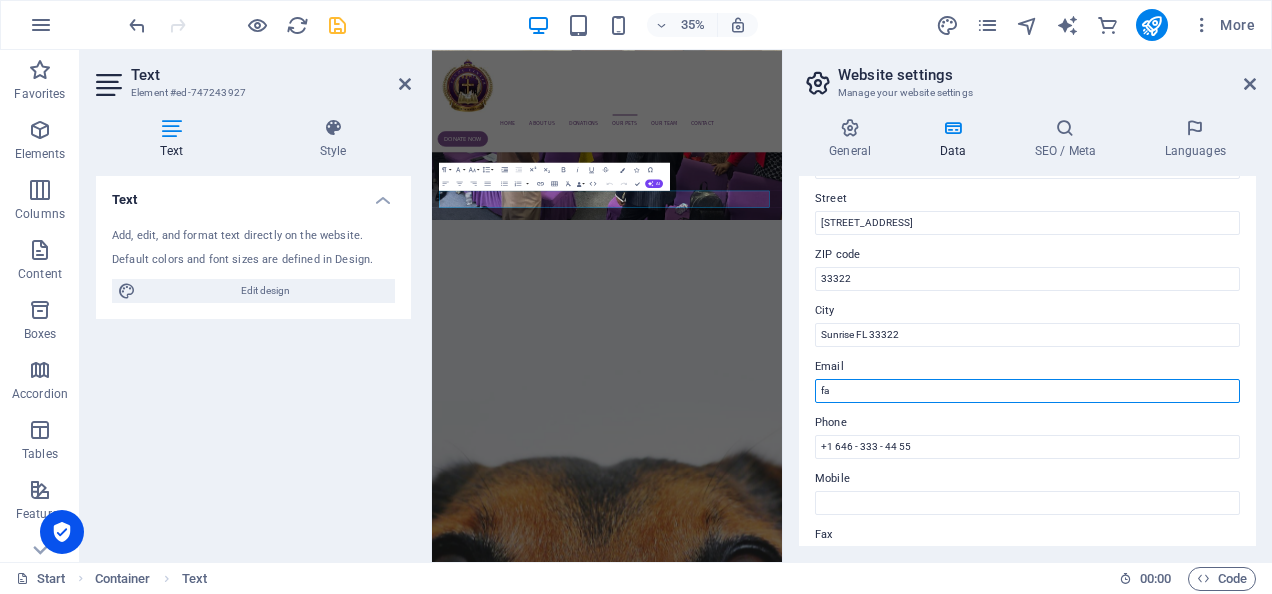 type on "f" 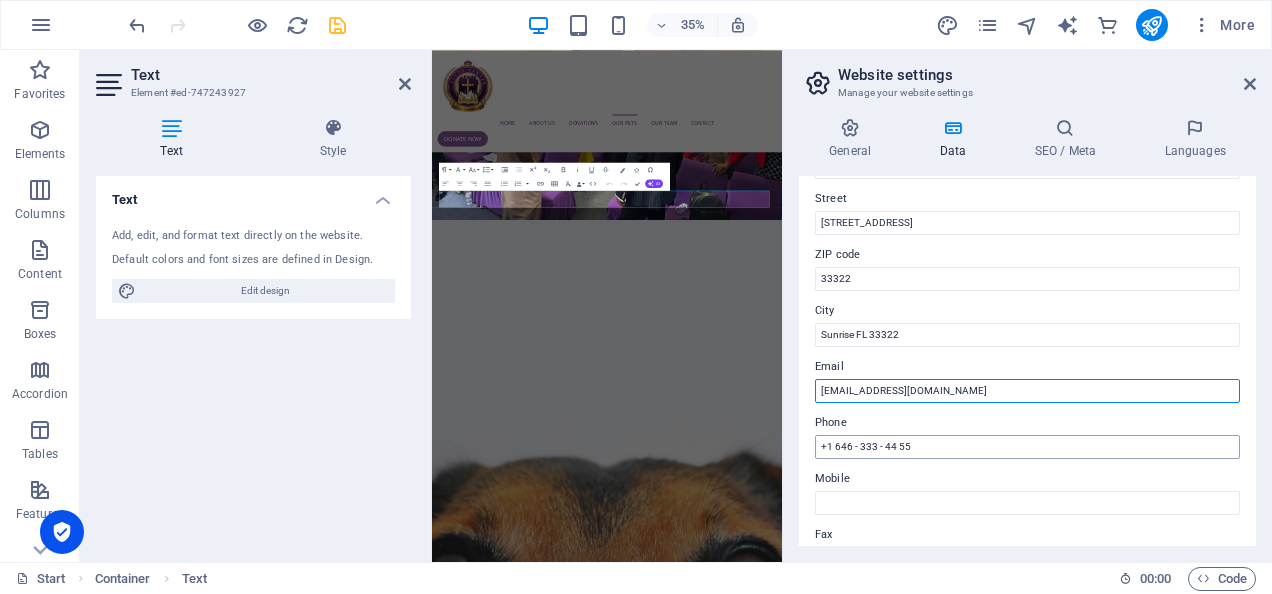 type on "[EMAIL_ADDRESS][DOMAIN_NAME]" 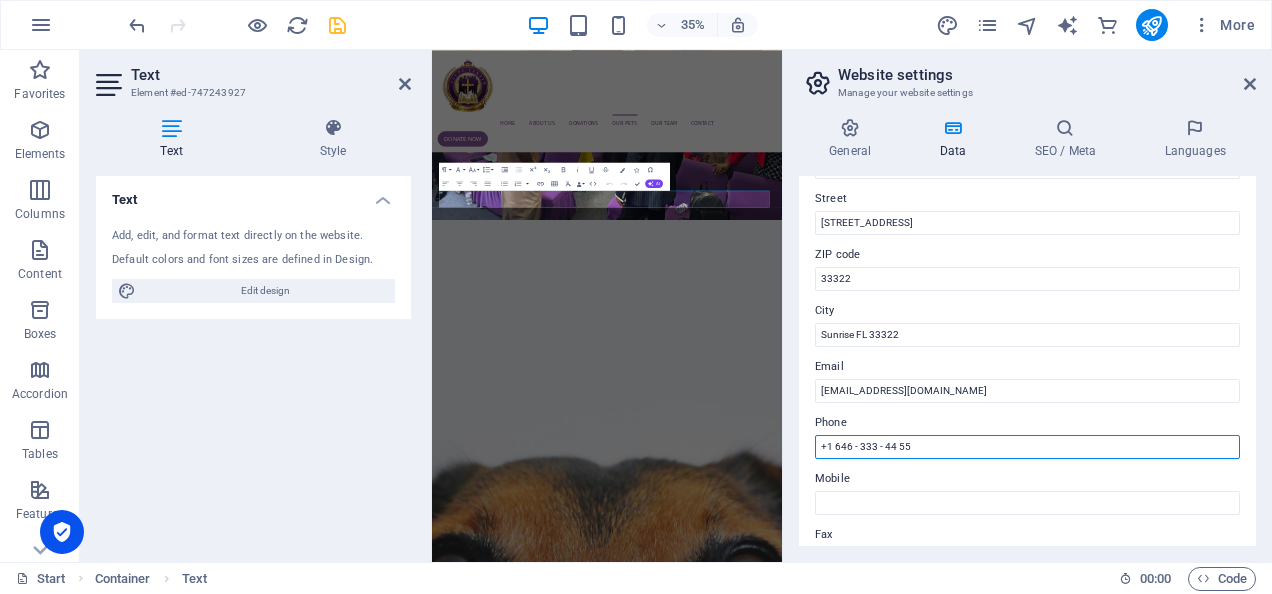 click on "+1 646 - 333 - 44 55" at bounding box center [1027, 447] 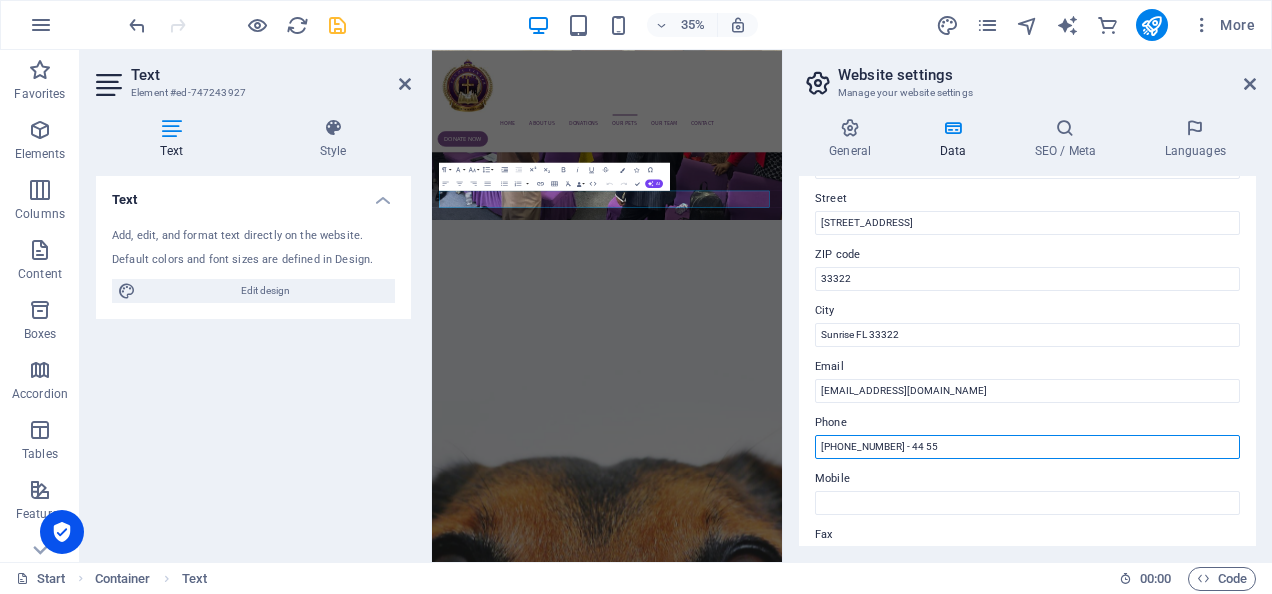 click on "[PHONE_NUMBER] - 44 55" at bounding box center (1027, 447) 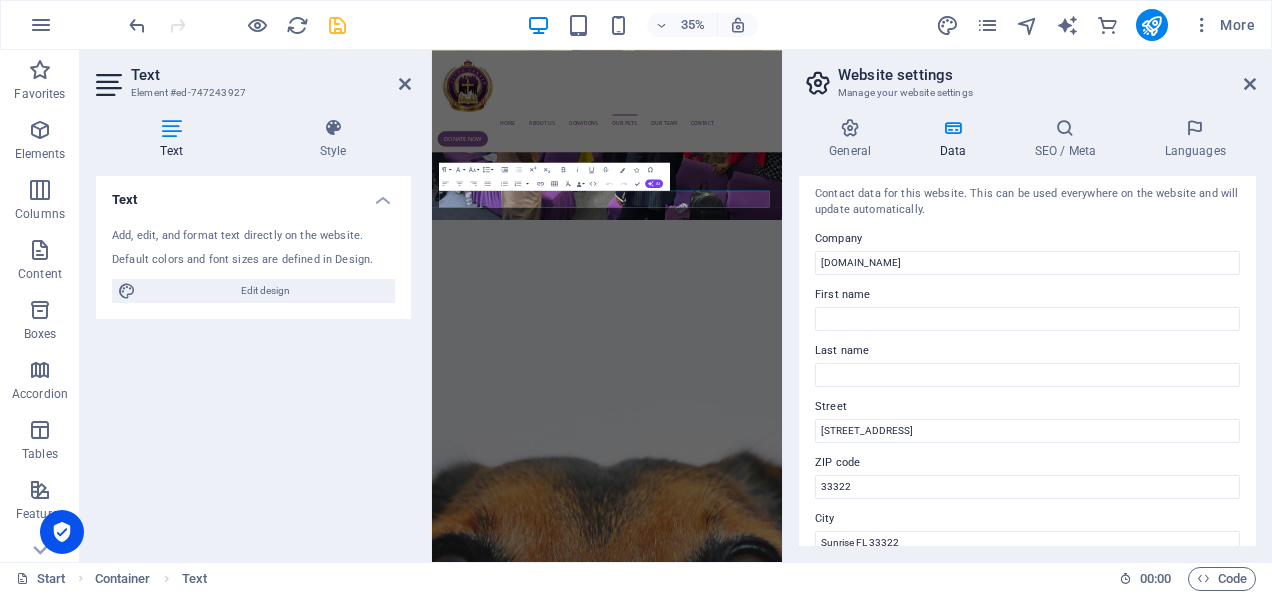 scroll, scrollTop: 0, scrollLeft: 0, axis: both 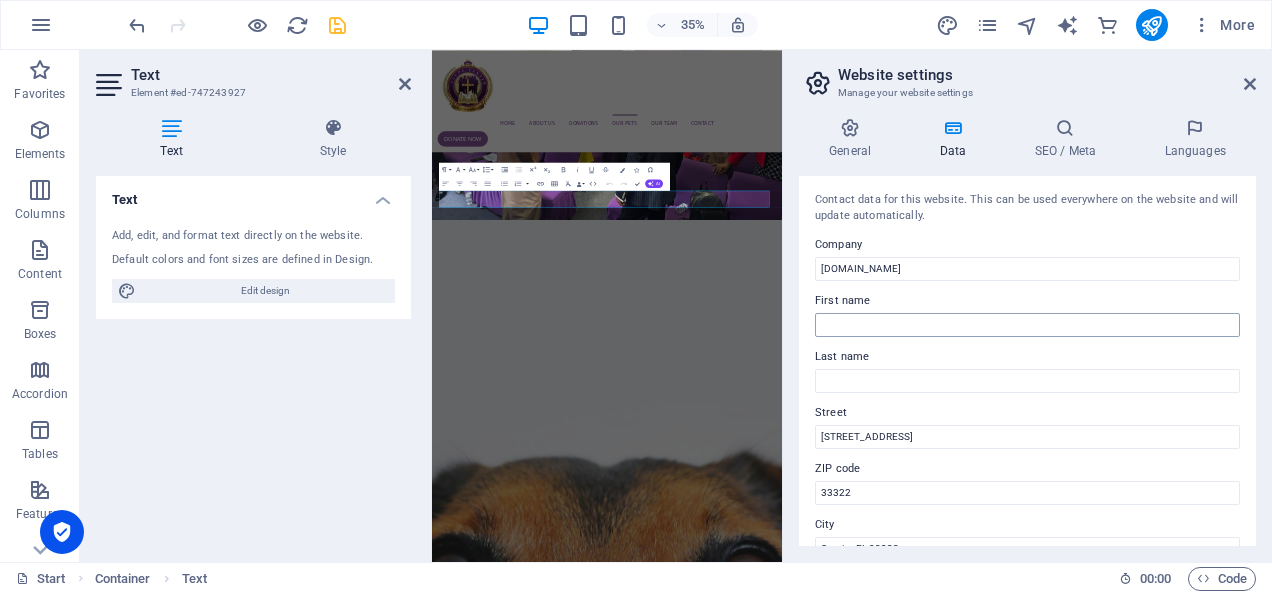 type on "+1 954- 893- 2867" 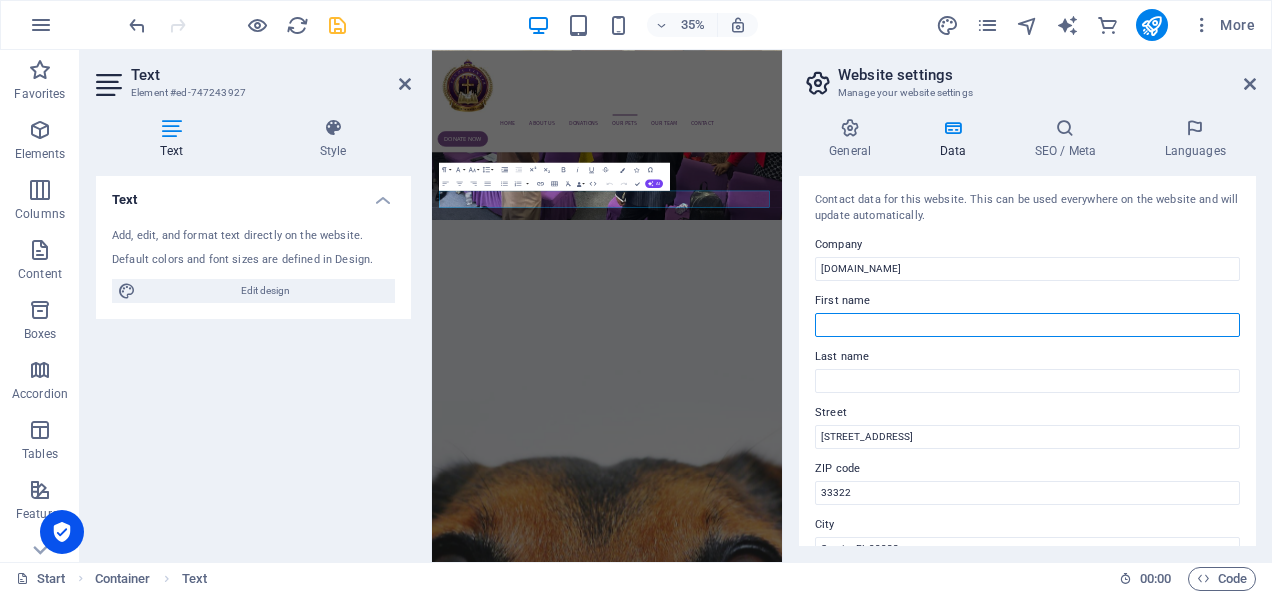 click on "First name" at bounding box center (1027, 325) 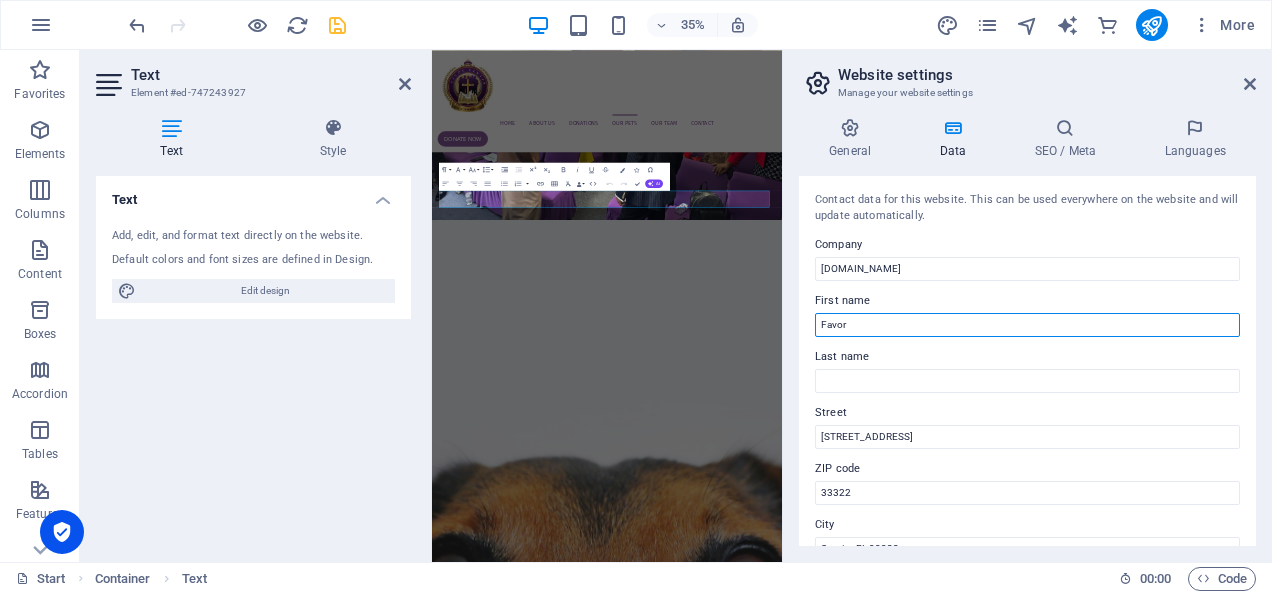 type on "Favor" 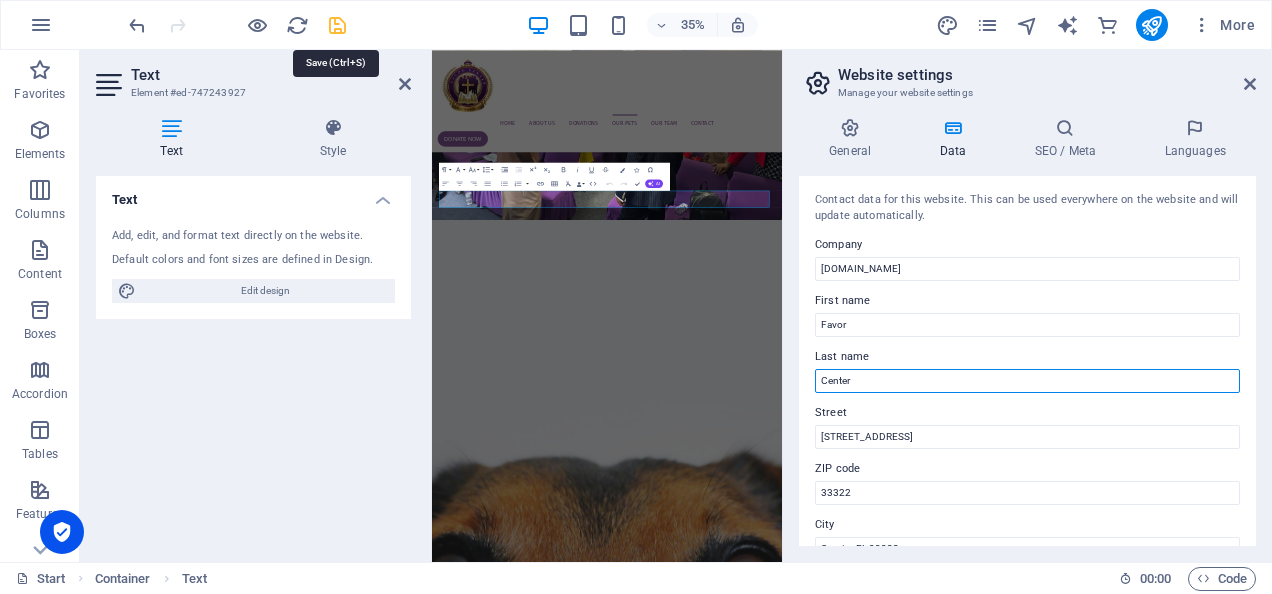 type on "Center" 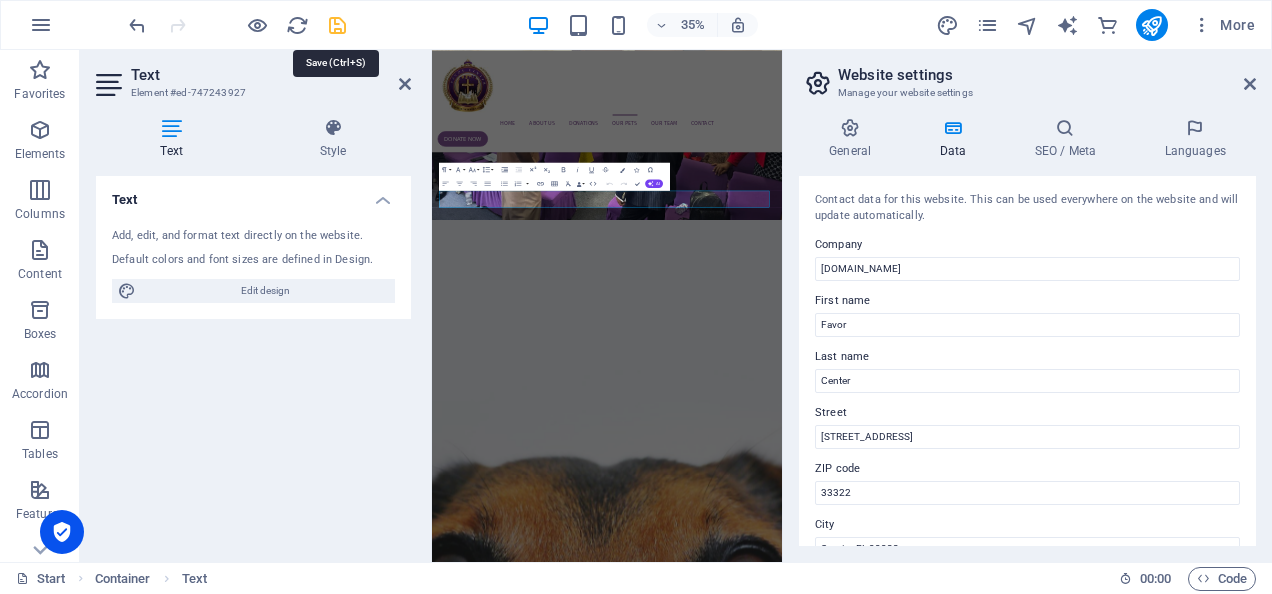 click at bounding box center [337, 25] 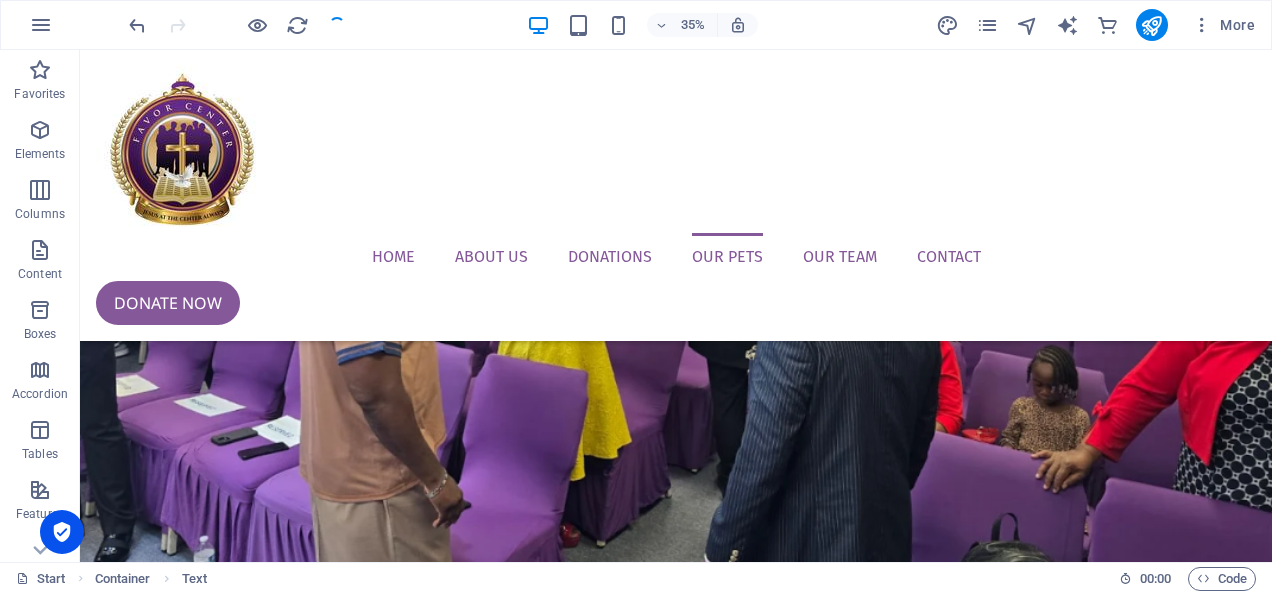 scroll, scrollTop: 2274, scrollLeft: 0, axis: vertical 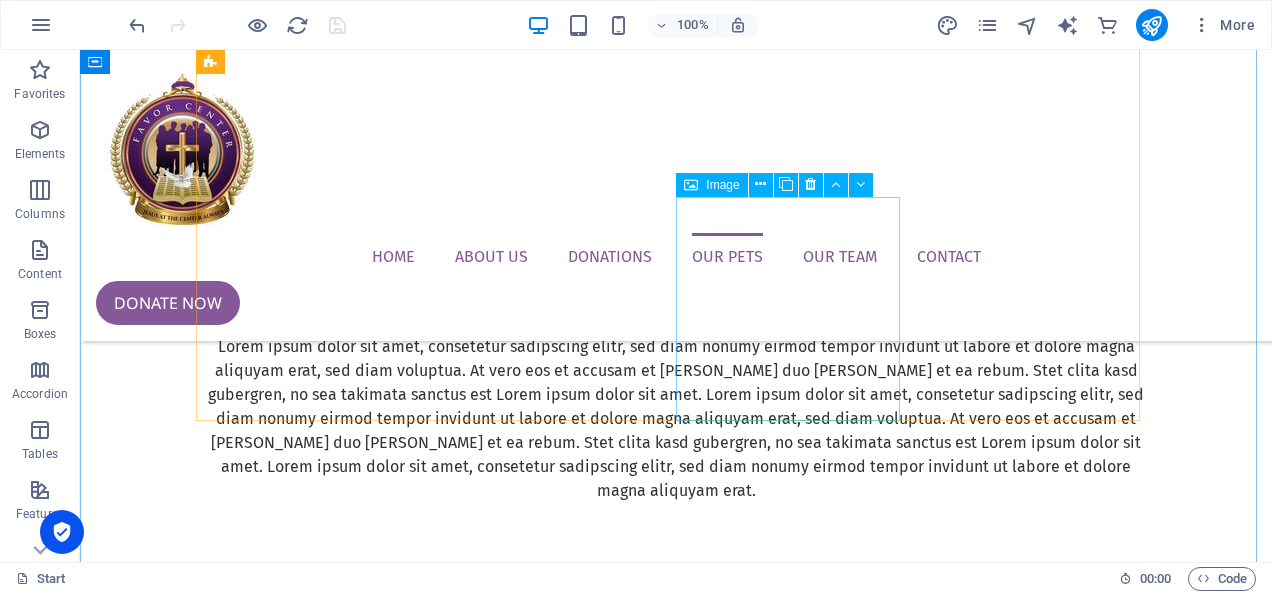 click on "  [PERSON_NAME]" at bounding box center (676, 7869) 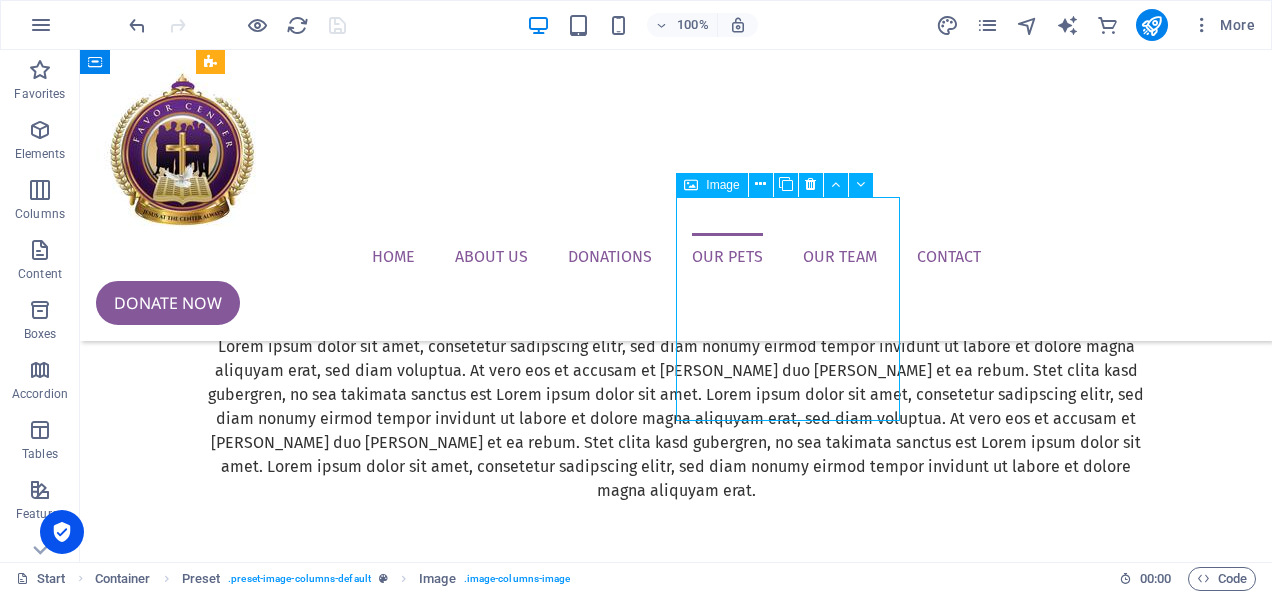 click on "  [PERSON_NAME]" at bounding box center (676, 7869) 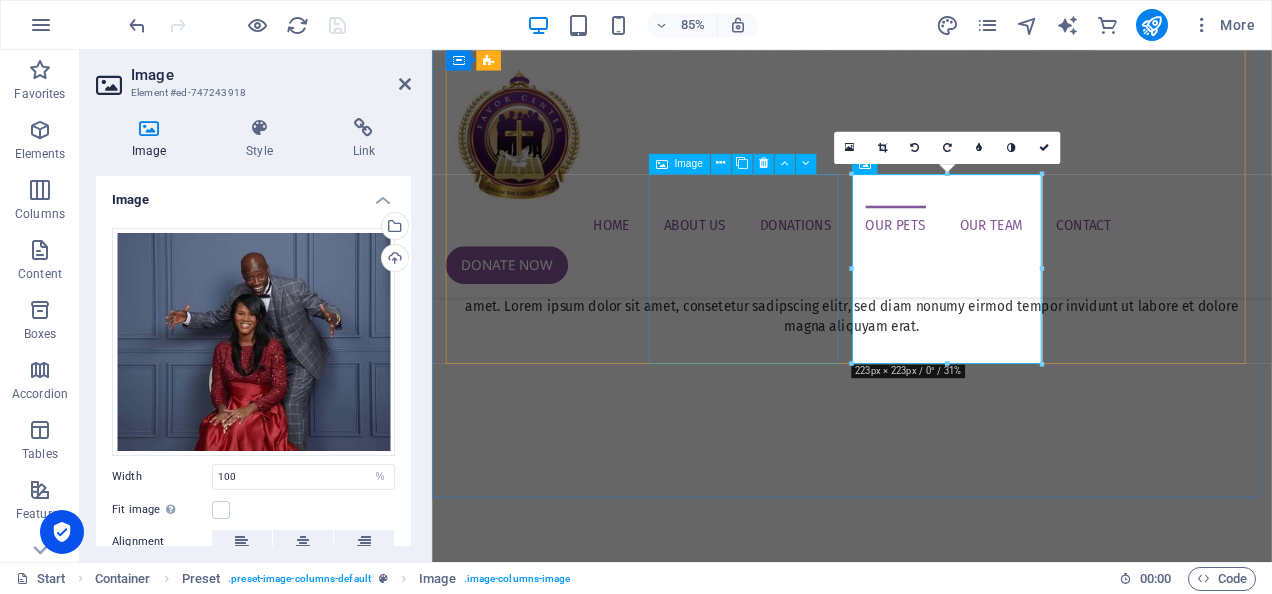 scroll, scrollTop: 2227, scrollLeft: 0, axis: vertical 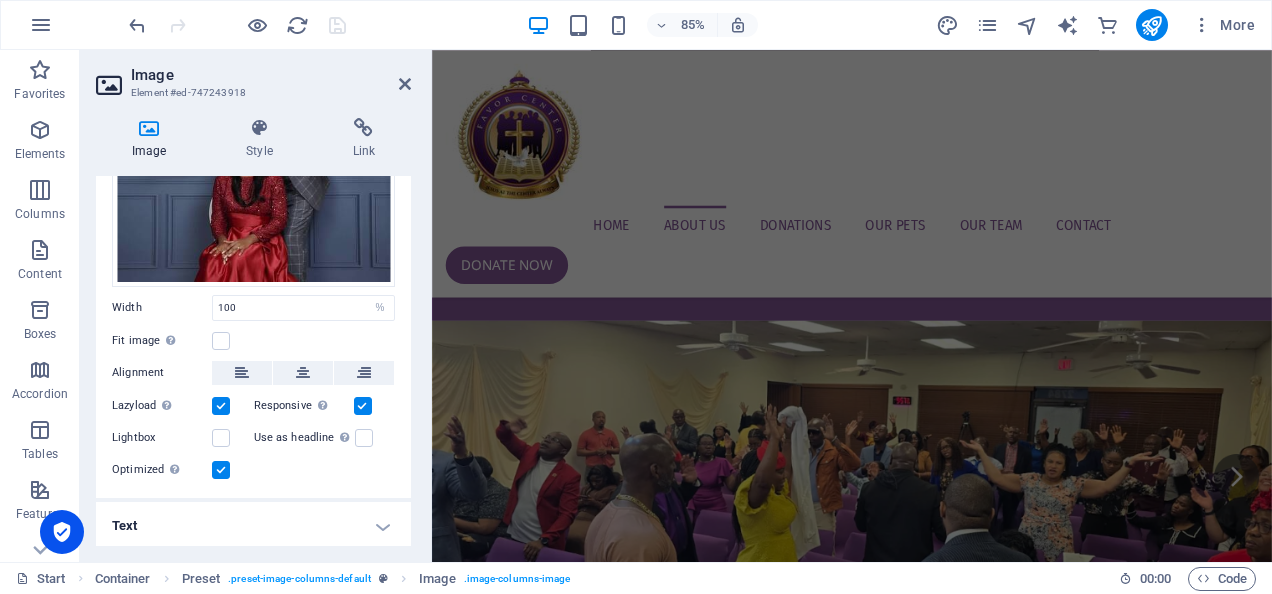 click at bounding box center (926, 1112) 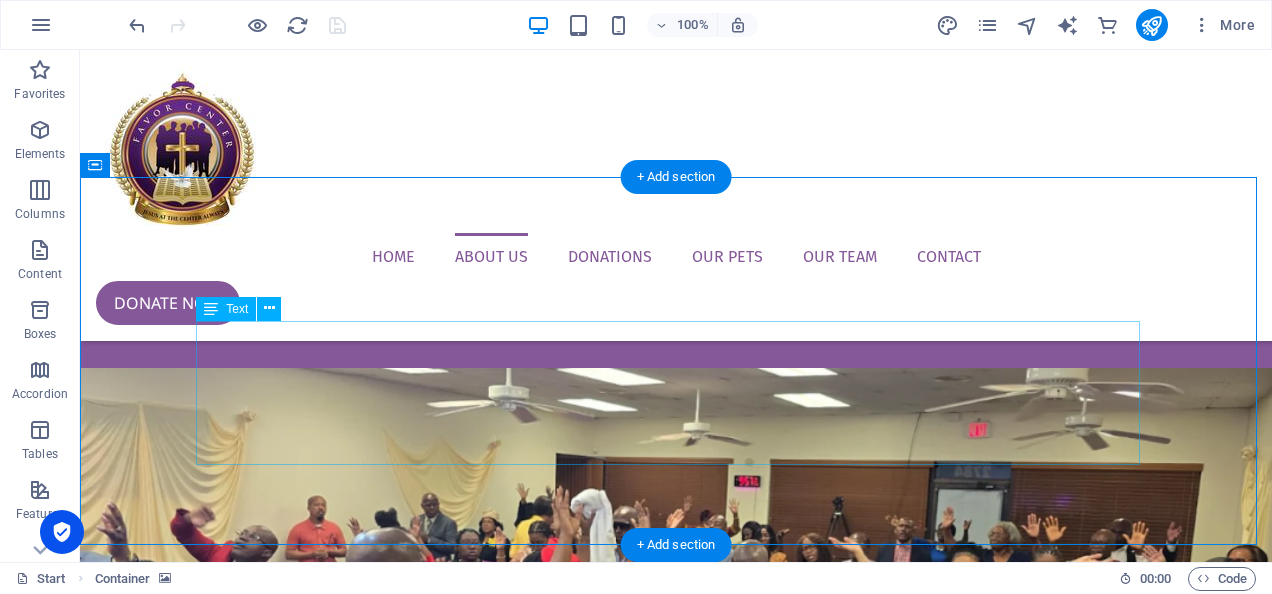 scroll, scrollTop: 1122, scrollLeft: 0, axis: vertical 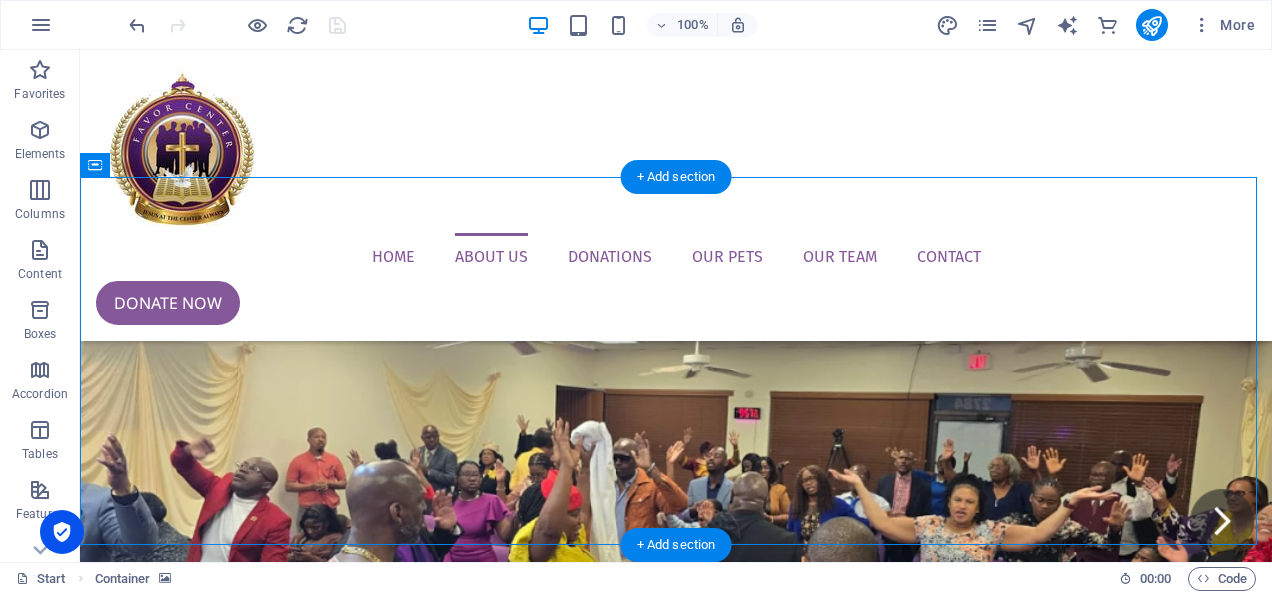 click at bounding box center (676, 1159) 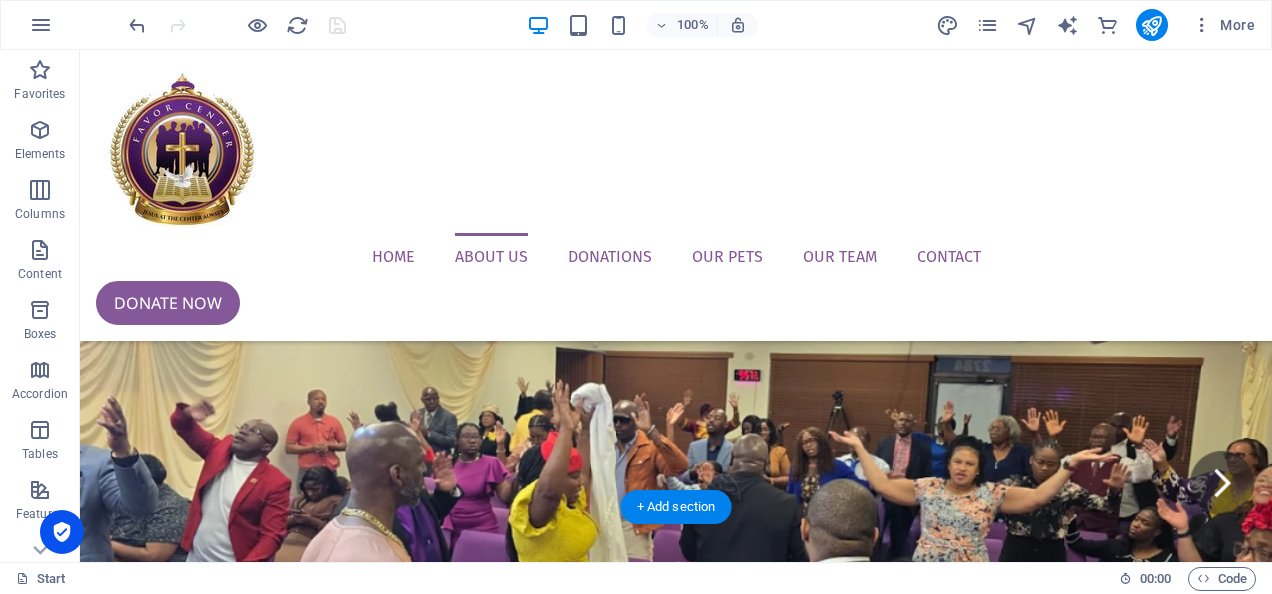 scroll, scrollTop: 1161, scrollLeft: 0, axis: vertical 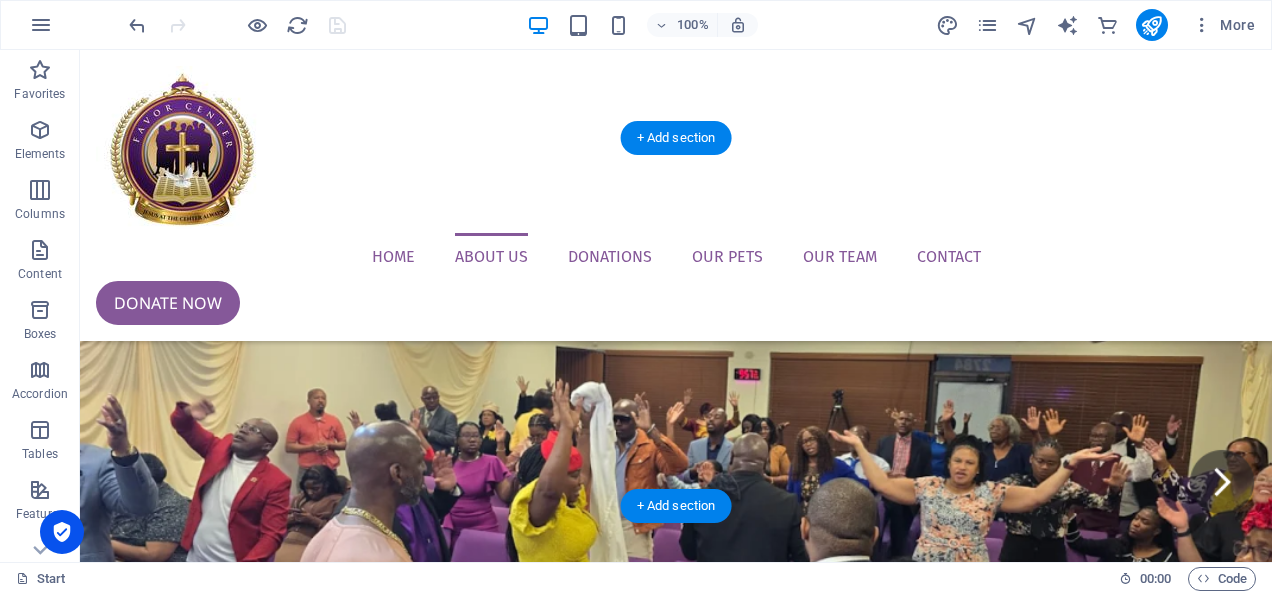 click at bounding box center (676, 1120) 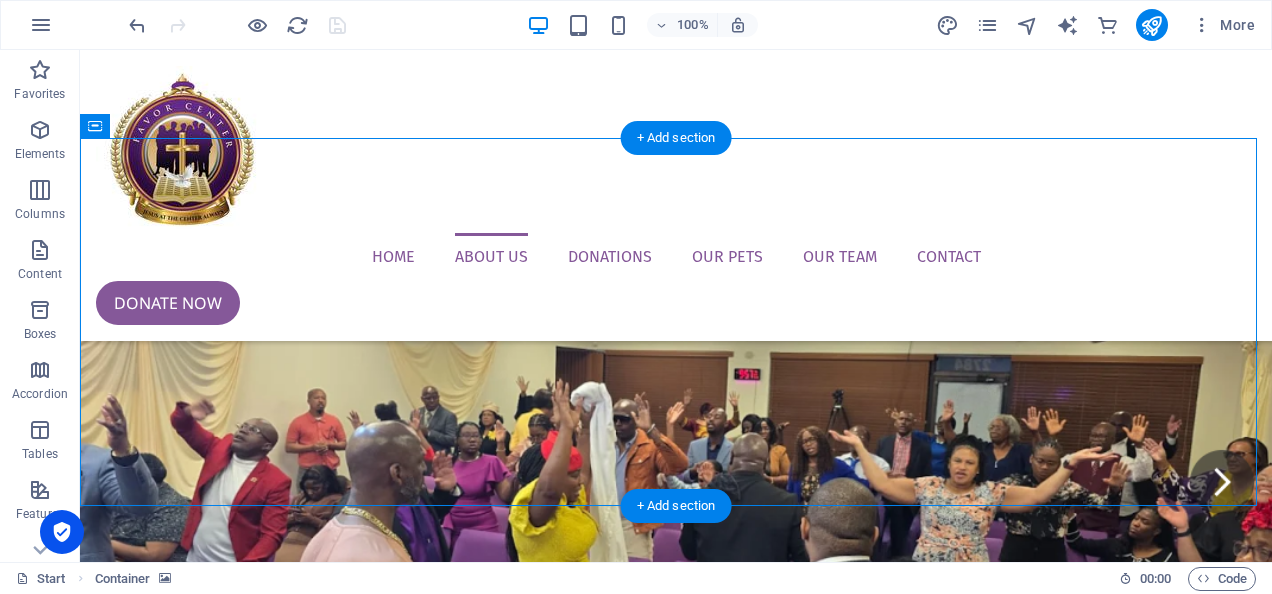 click at bounding box center [676, 1120] 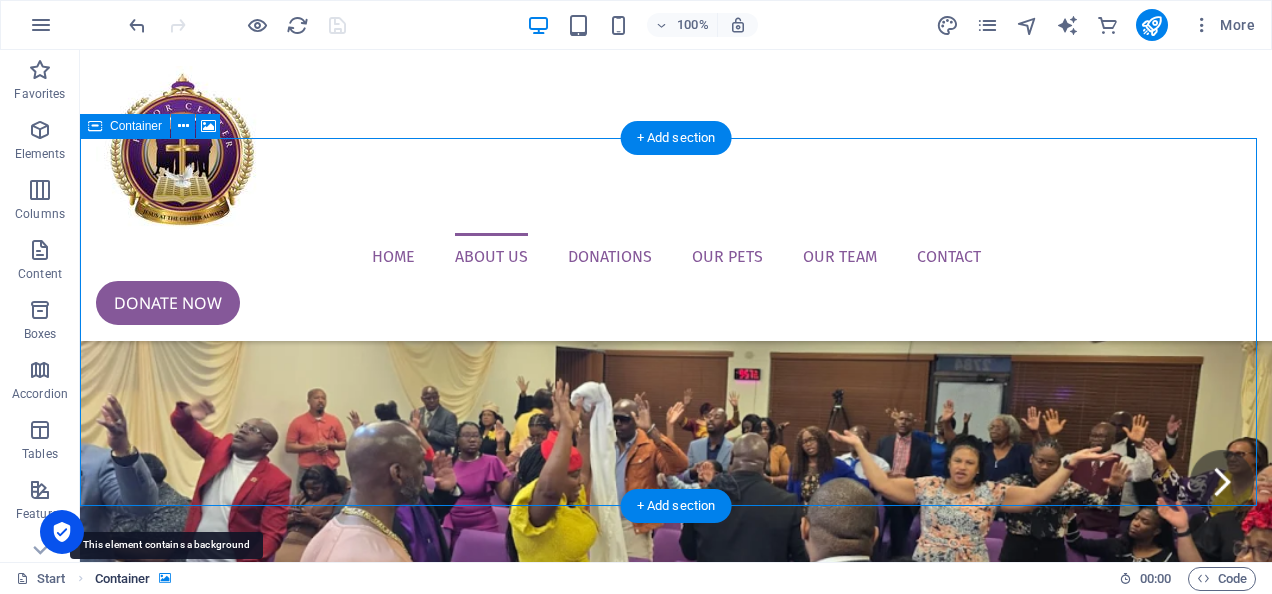 click at bounding box center [165, 578] 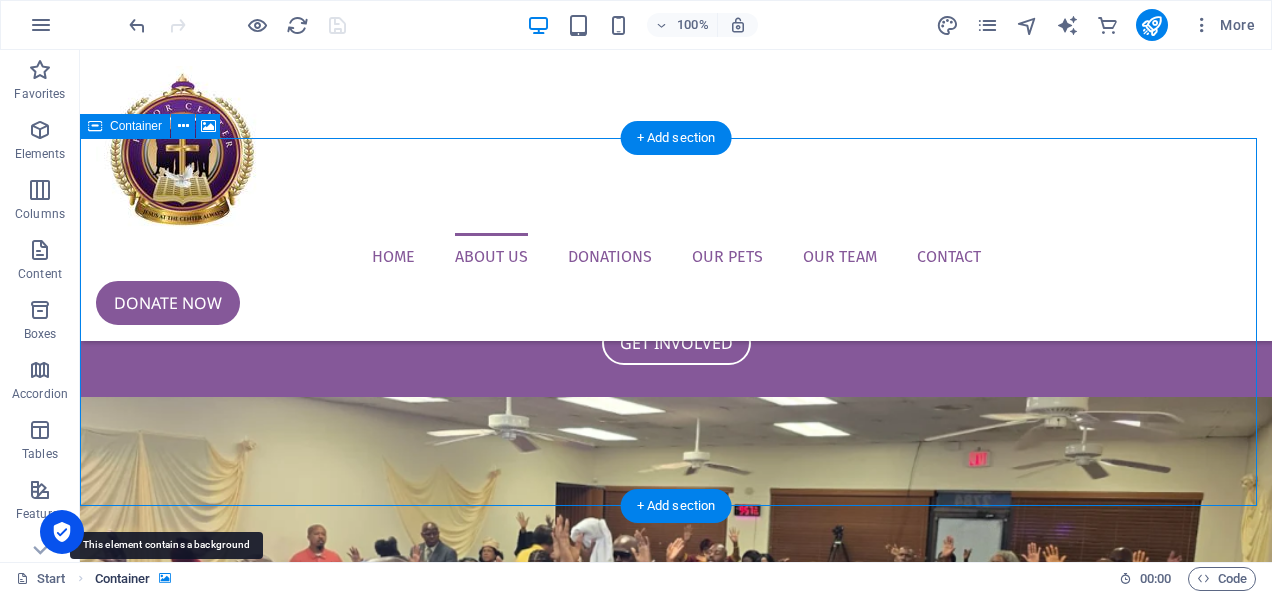 scroll, scrollTop: 1229, scrollLeft: 0, axis: vertical 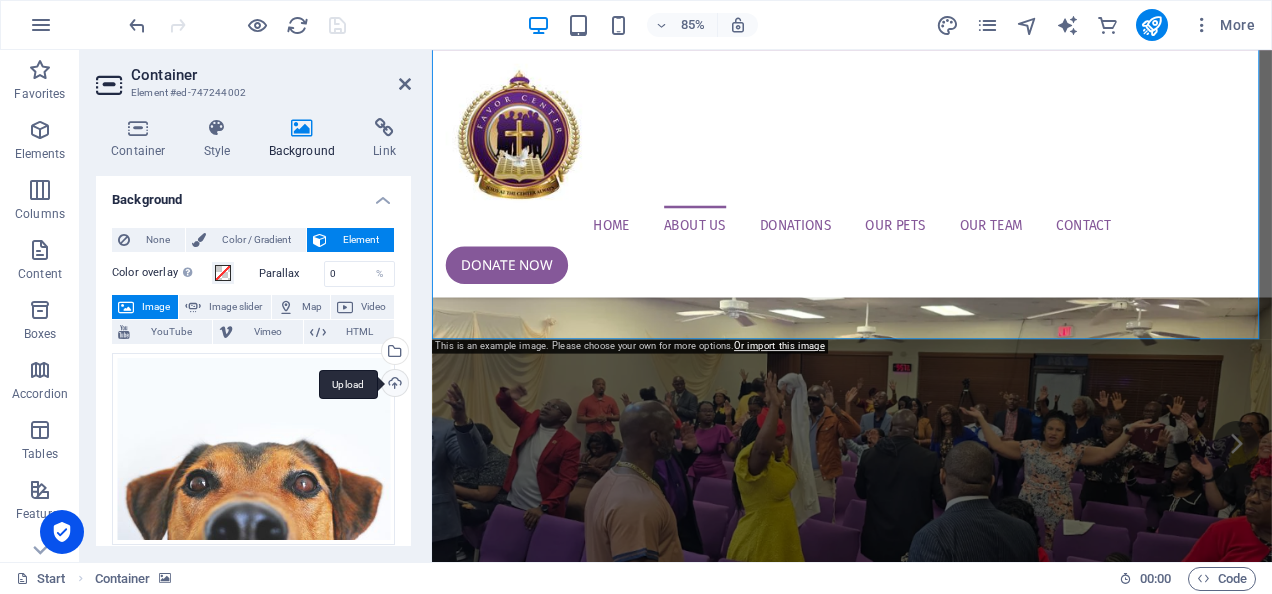click on "Upload" at bounding box center [393, 385] 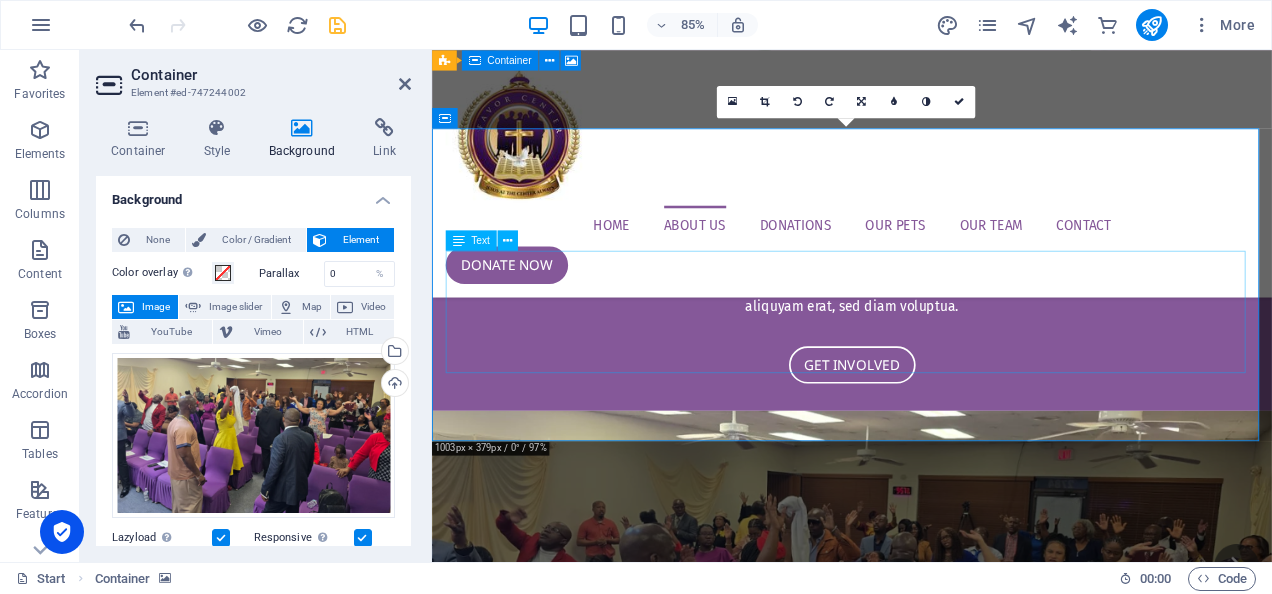scroll, scrollTop: 1180, scrollLeft: 0, axis: vertical 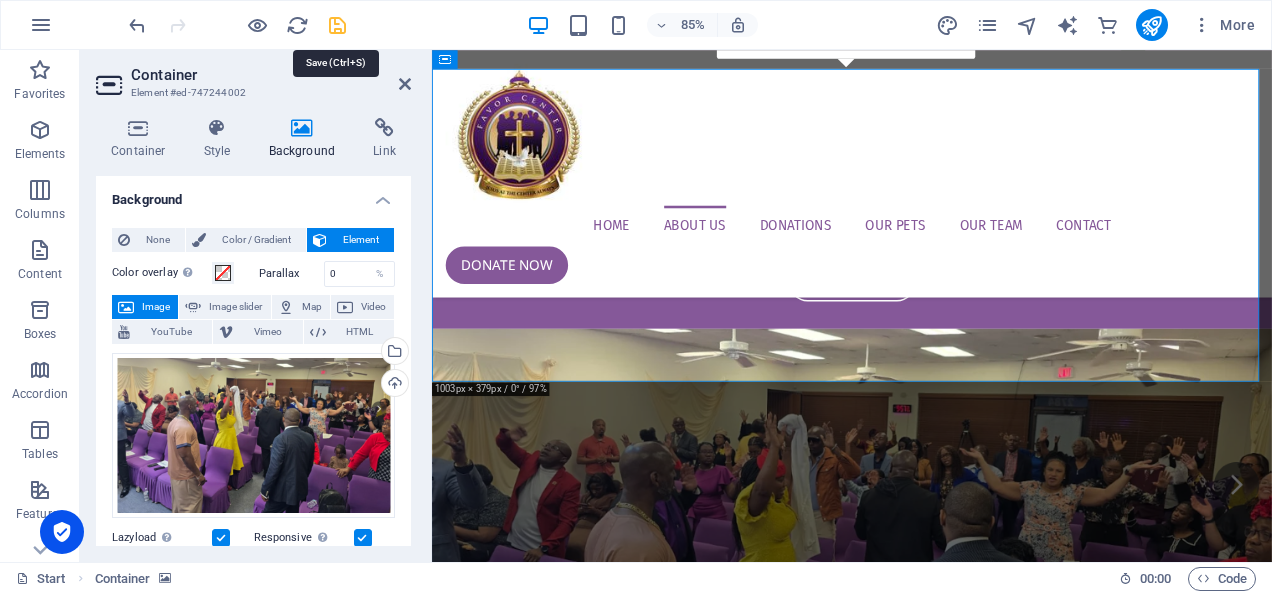 click at bounding box center (337, 25) 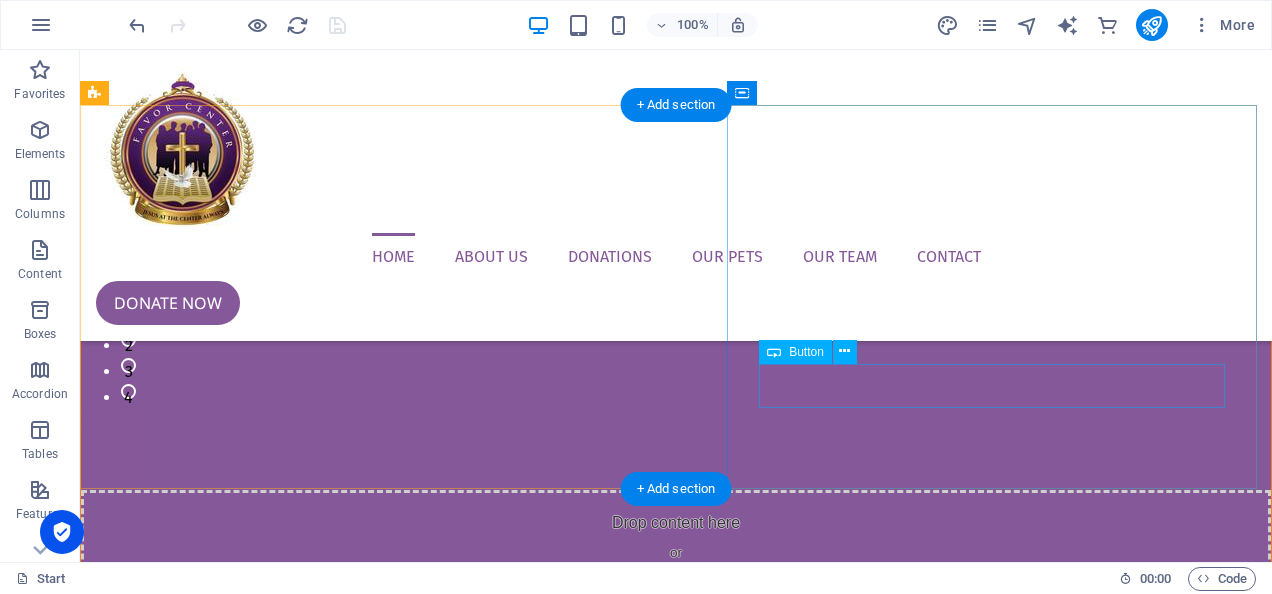 scroll, scrollTop: 0, scrollLeft: 0, axis: both 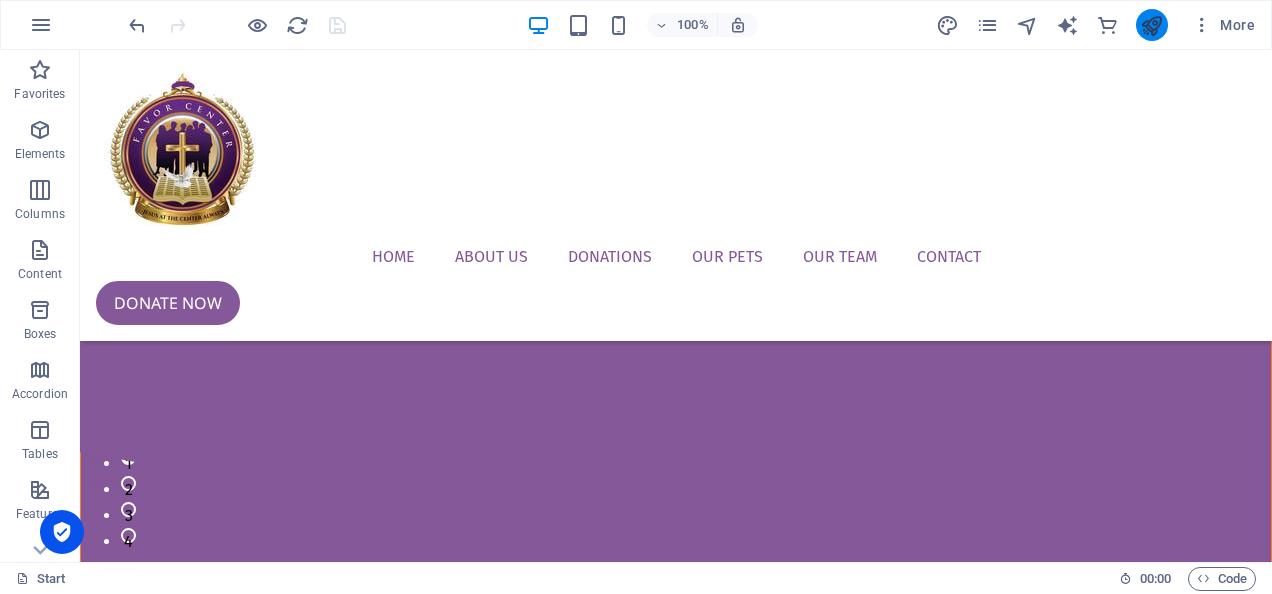 click at bounding box center (1152, 25) 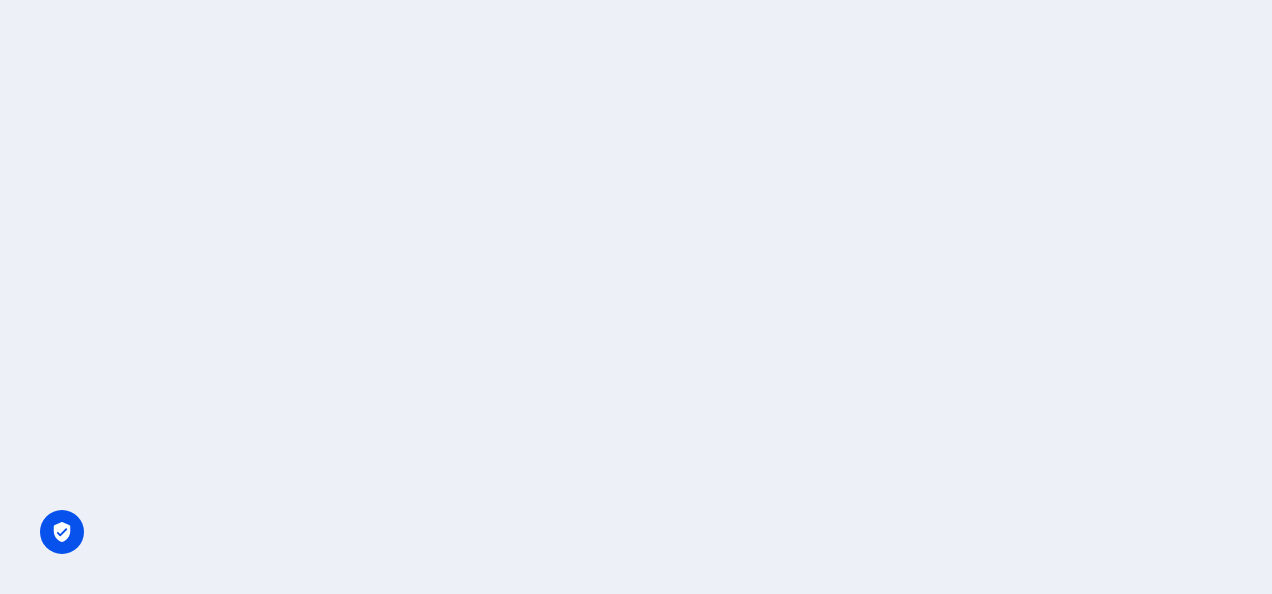 scroll, scrollTop: 0, scrollLeft: 0, axis: both 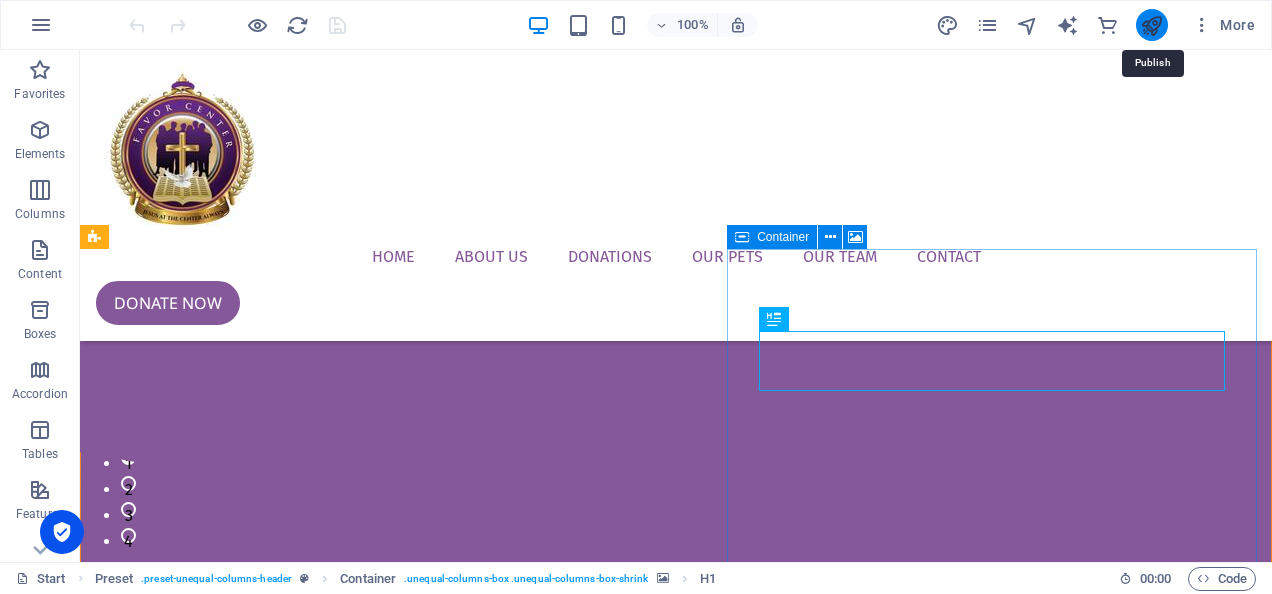 click at bounding box center [1151, 25] 